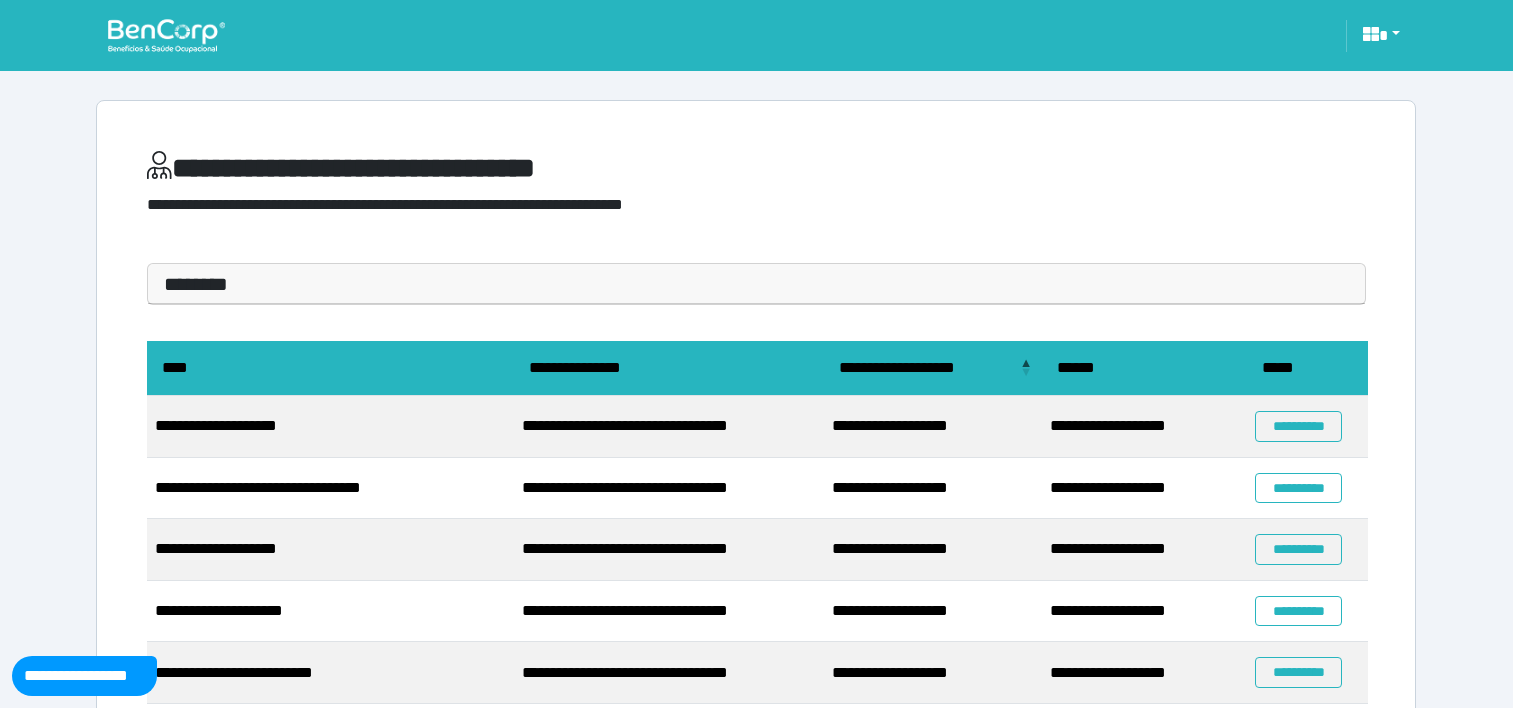 scroll, scrollTop: 200, scrollLeft: 0, axis: vertical 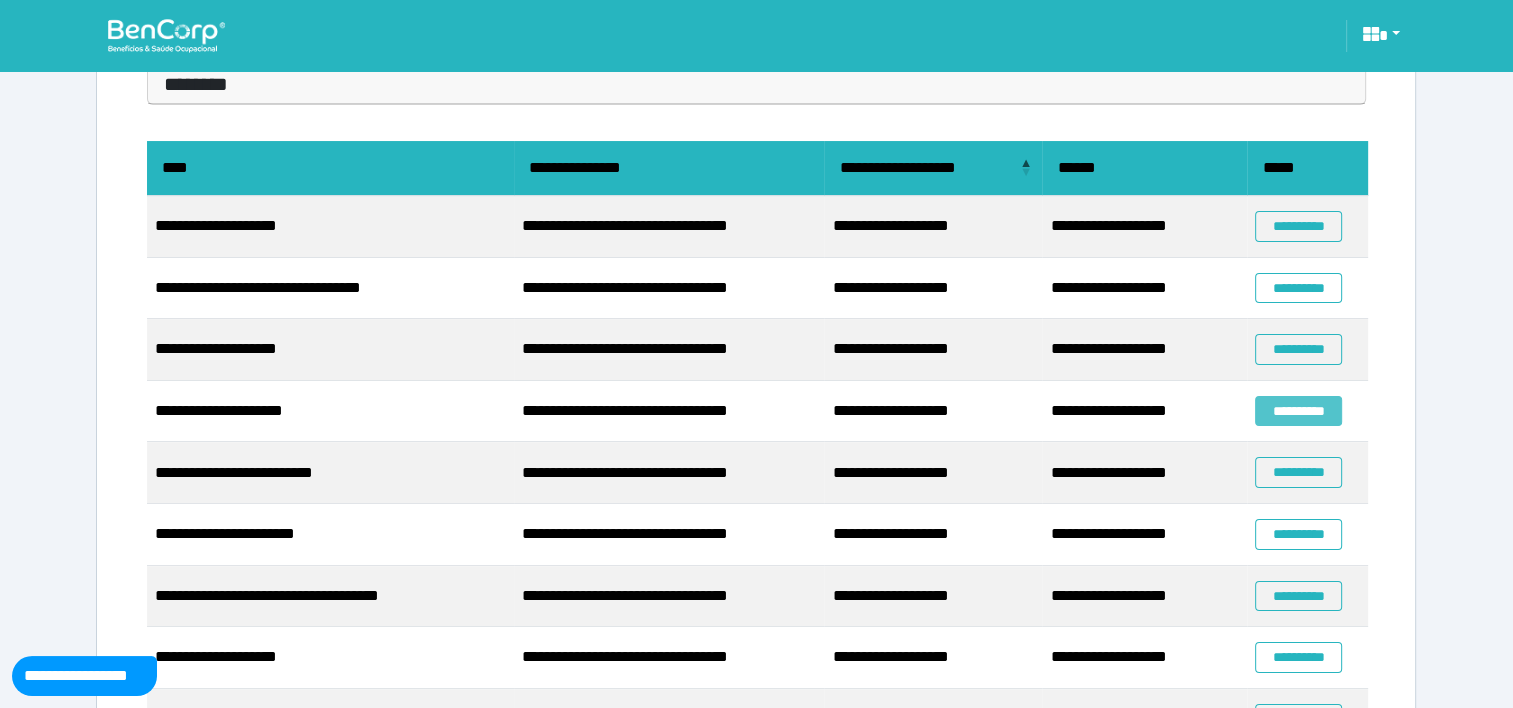 click on "**********" at bounding box center [1298, 411] 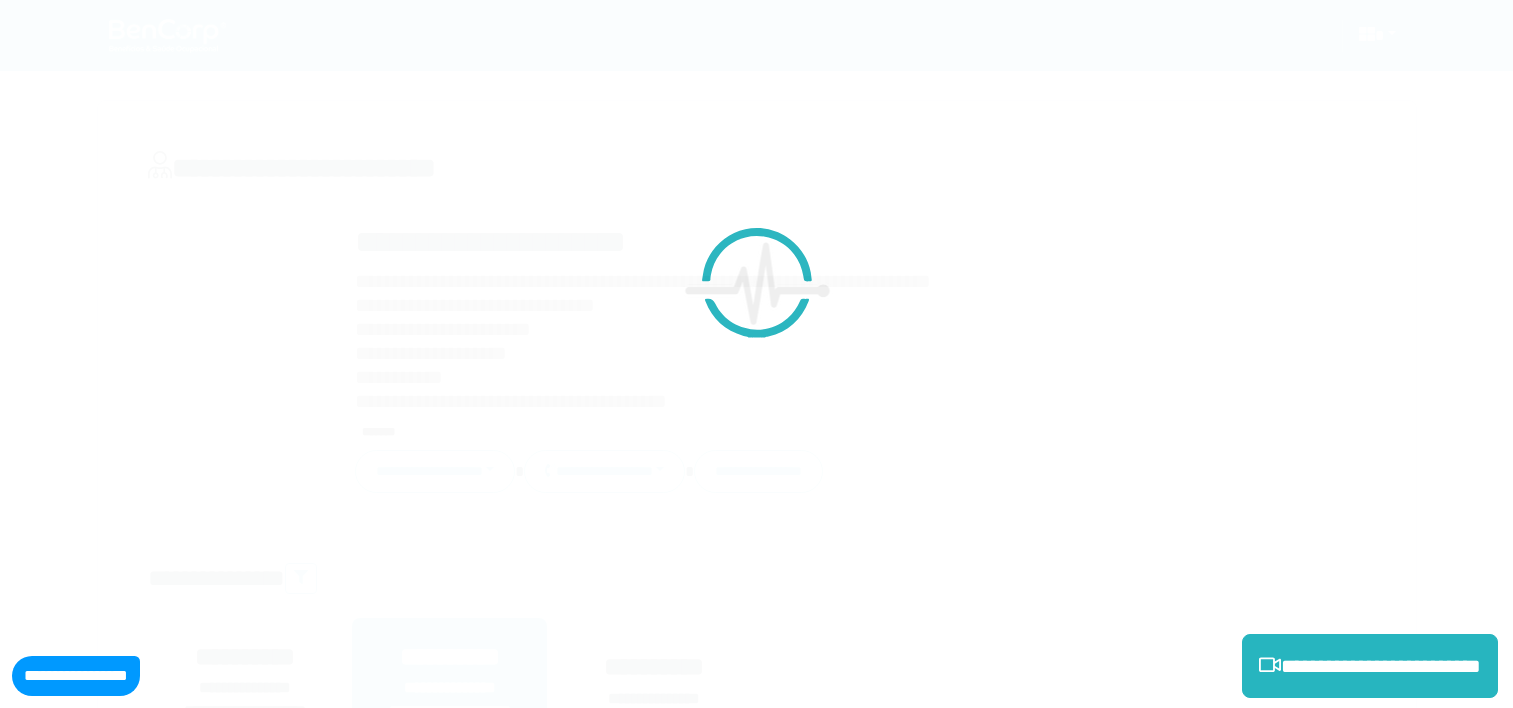scroll, scrollTop: 0, scrollLeft: 0, axis: both 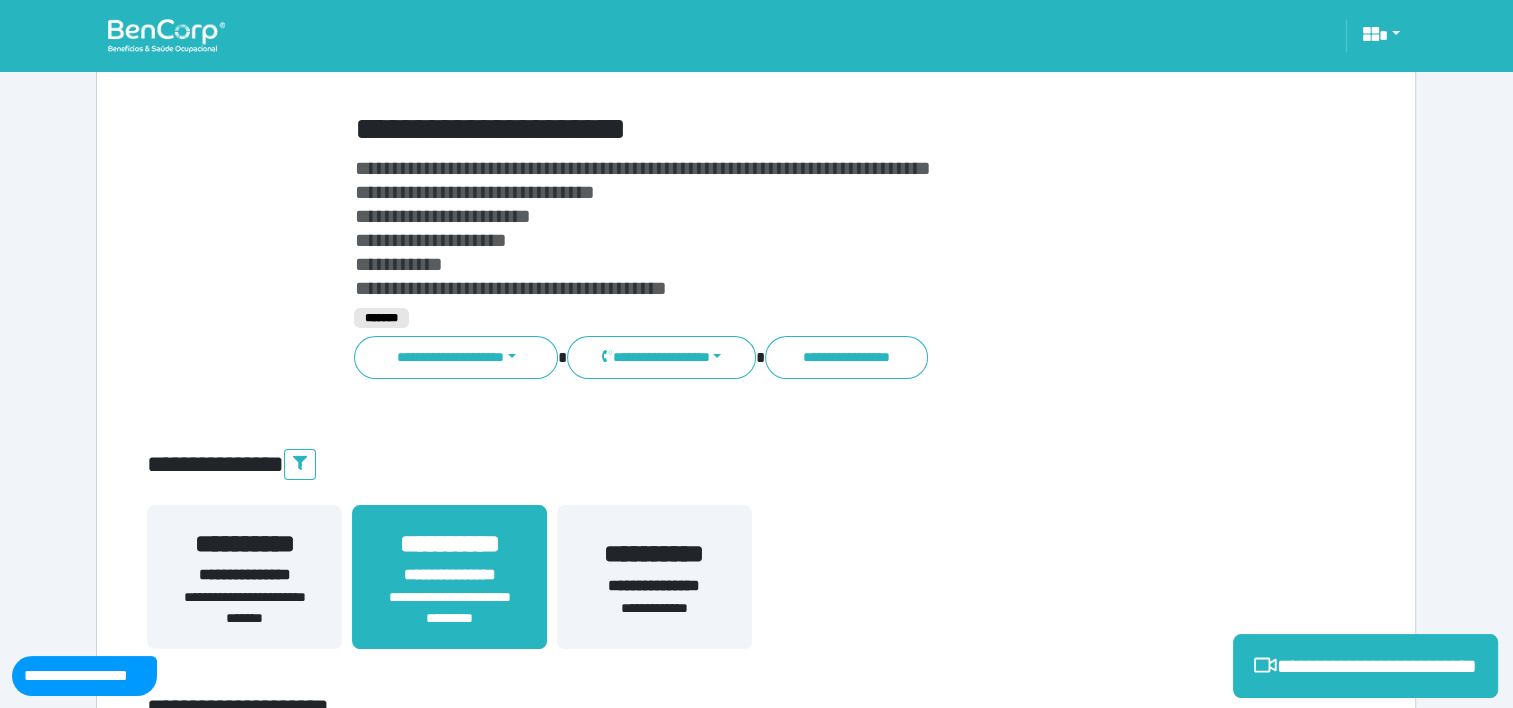 click at bounding box center (166, 35) 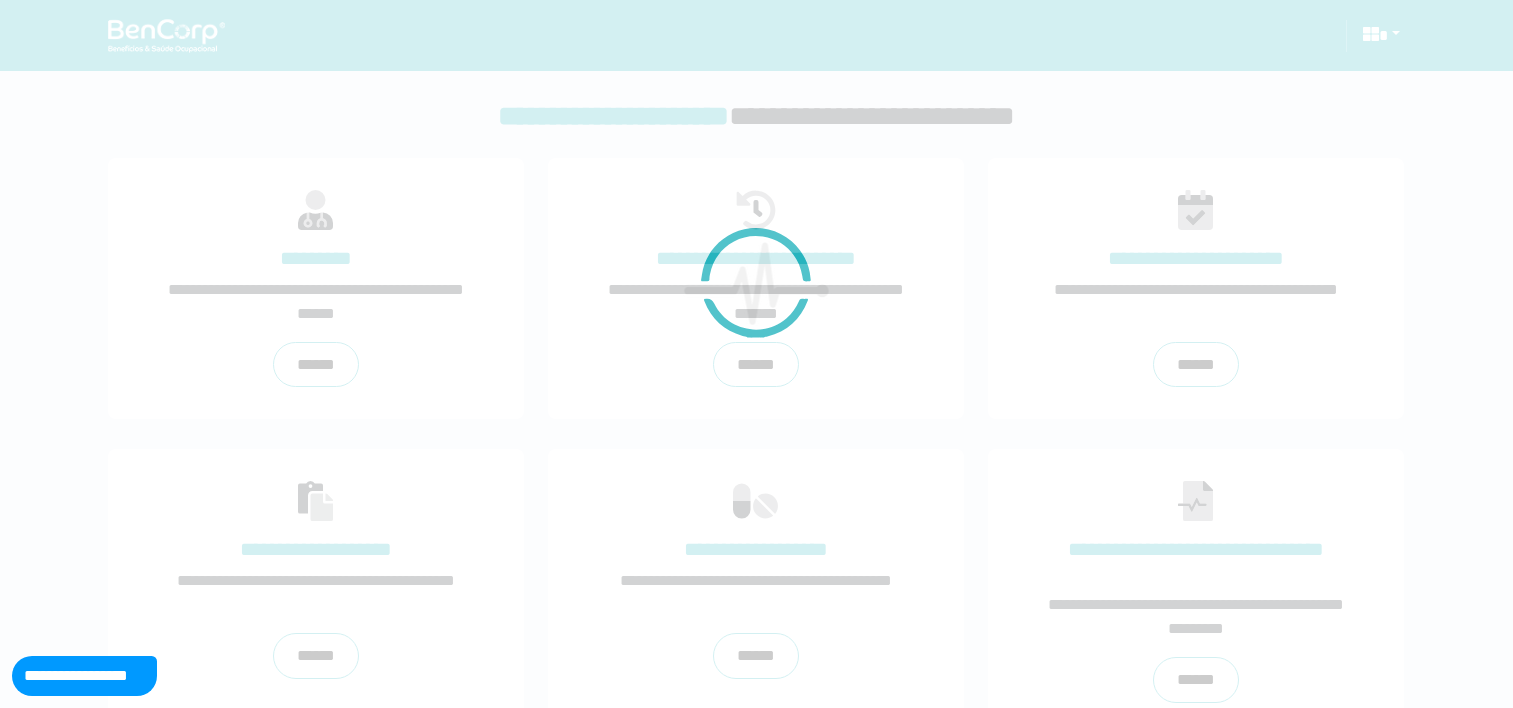 scroll, scrollTop: 0, scrollLeft: 0, axis: both 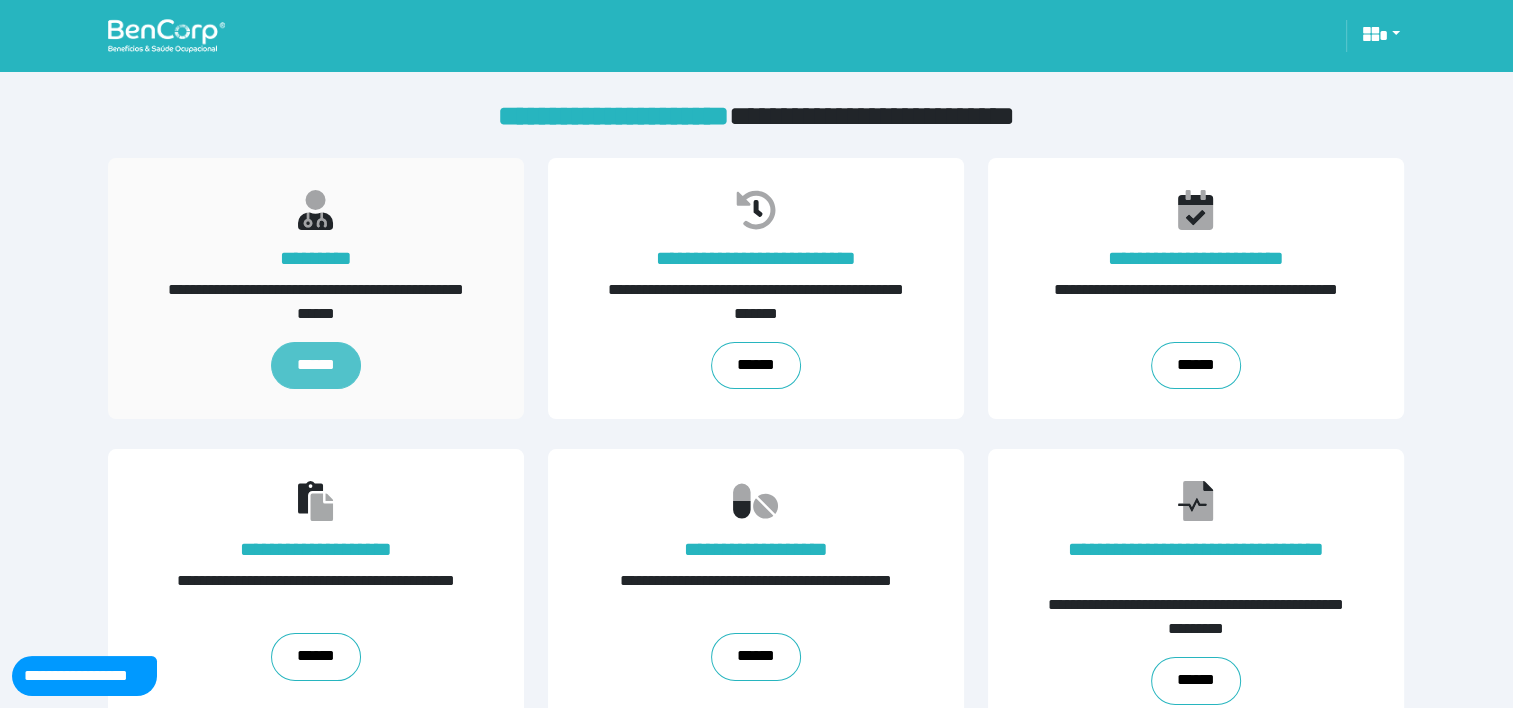 click on "******" at bounding box center (316, 366) 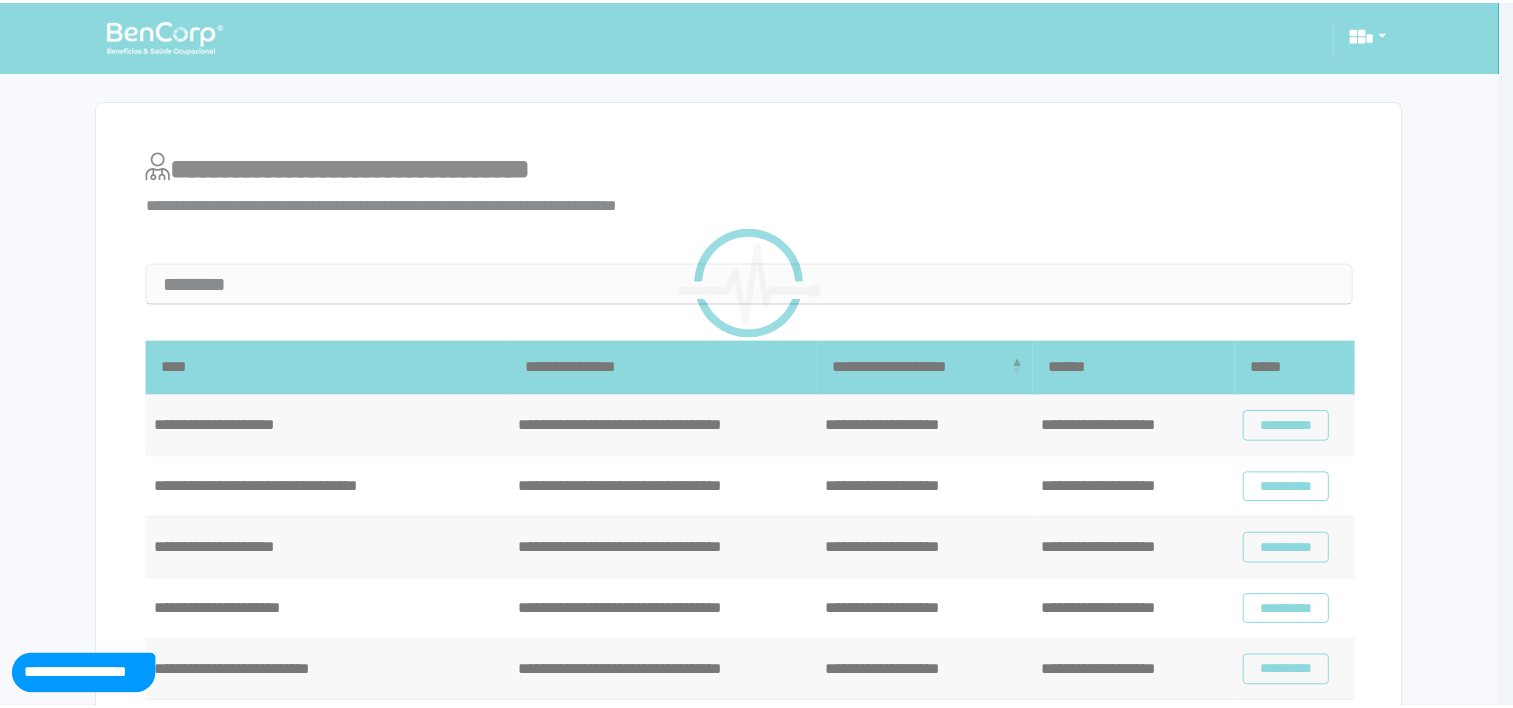 scroll, scrollTop: 0, scrollLeft: 0, axis: both 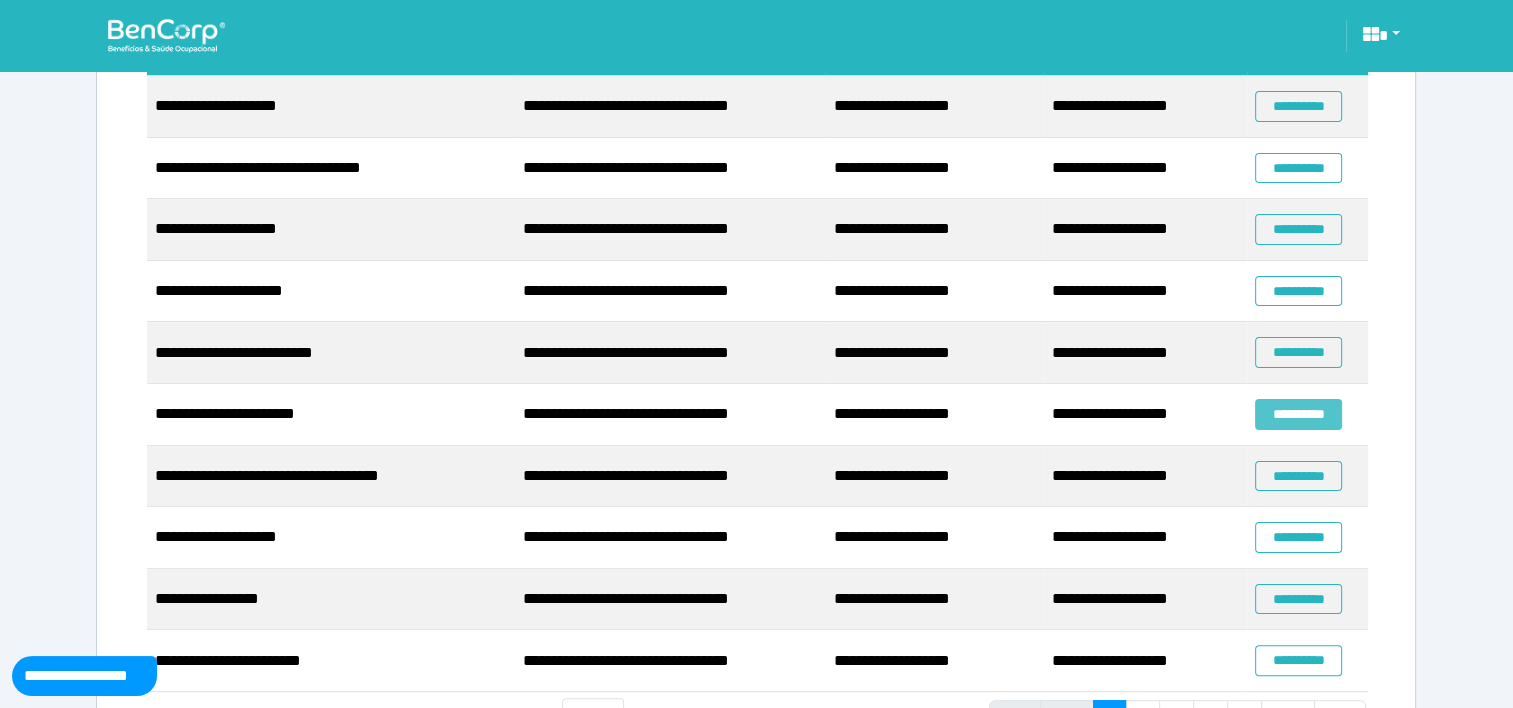 click on "**********" at bounding box center [1298, 414] 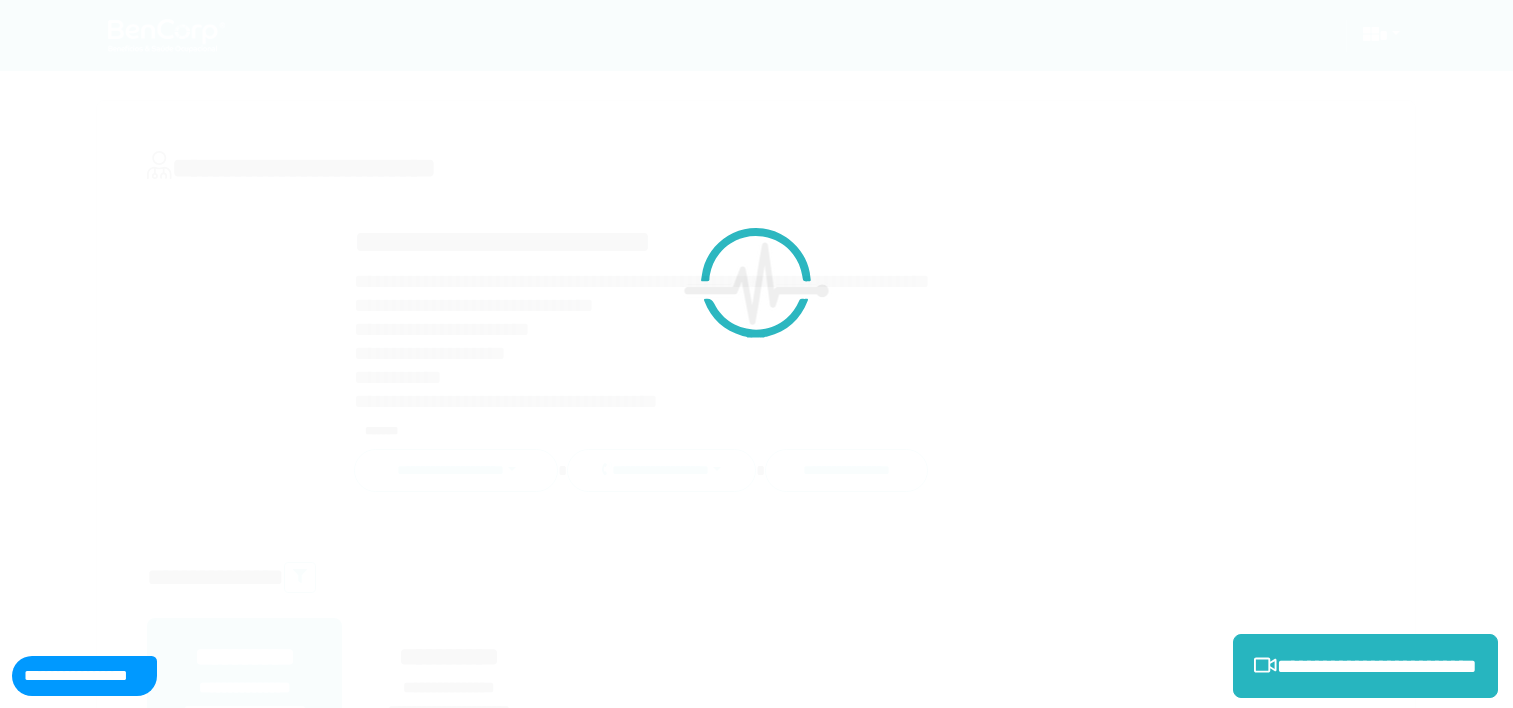 scroll, scrollTop: 0, scrollLeft: 0, axis: both 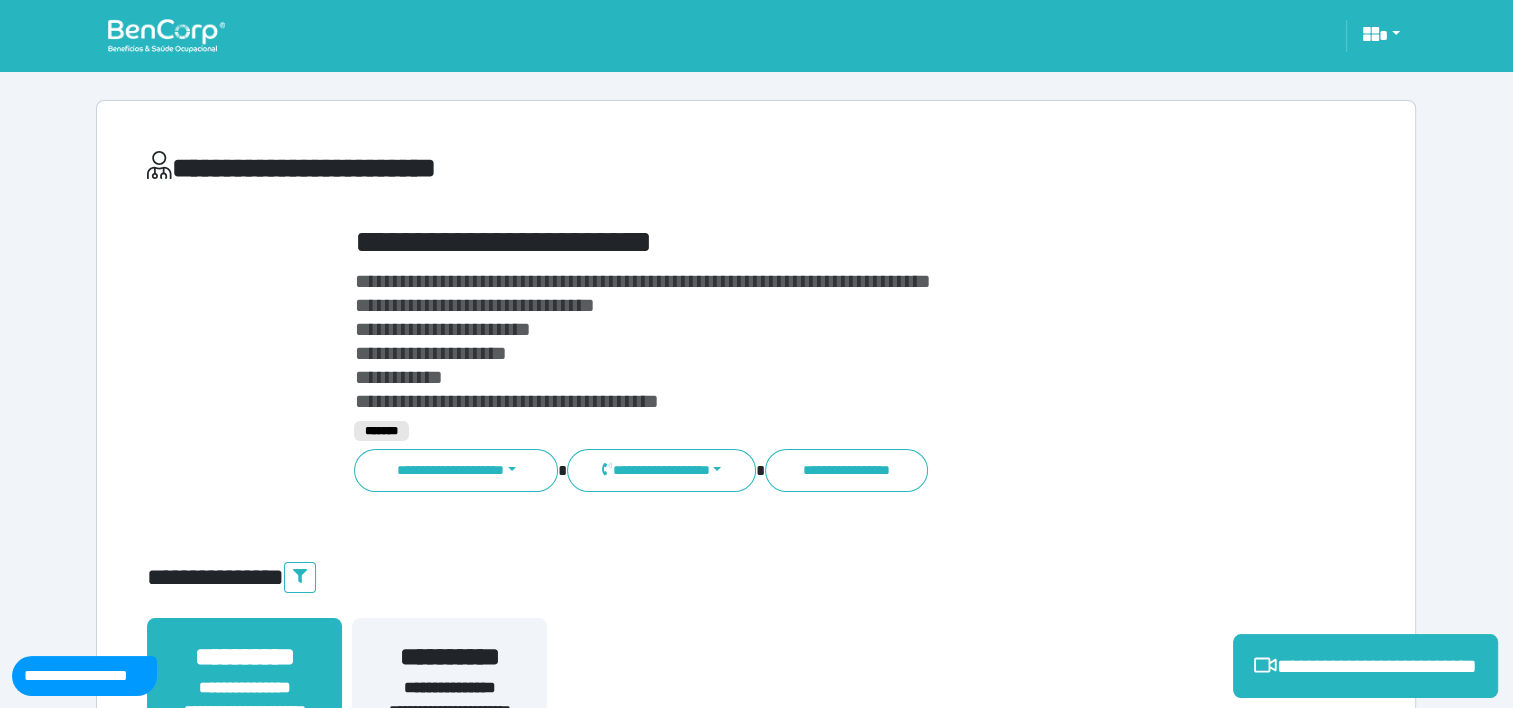 click at bounding box center (166, 35) 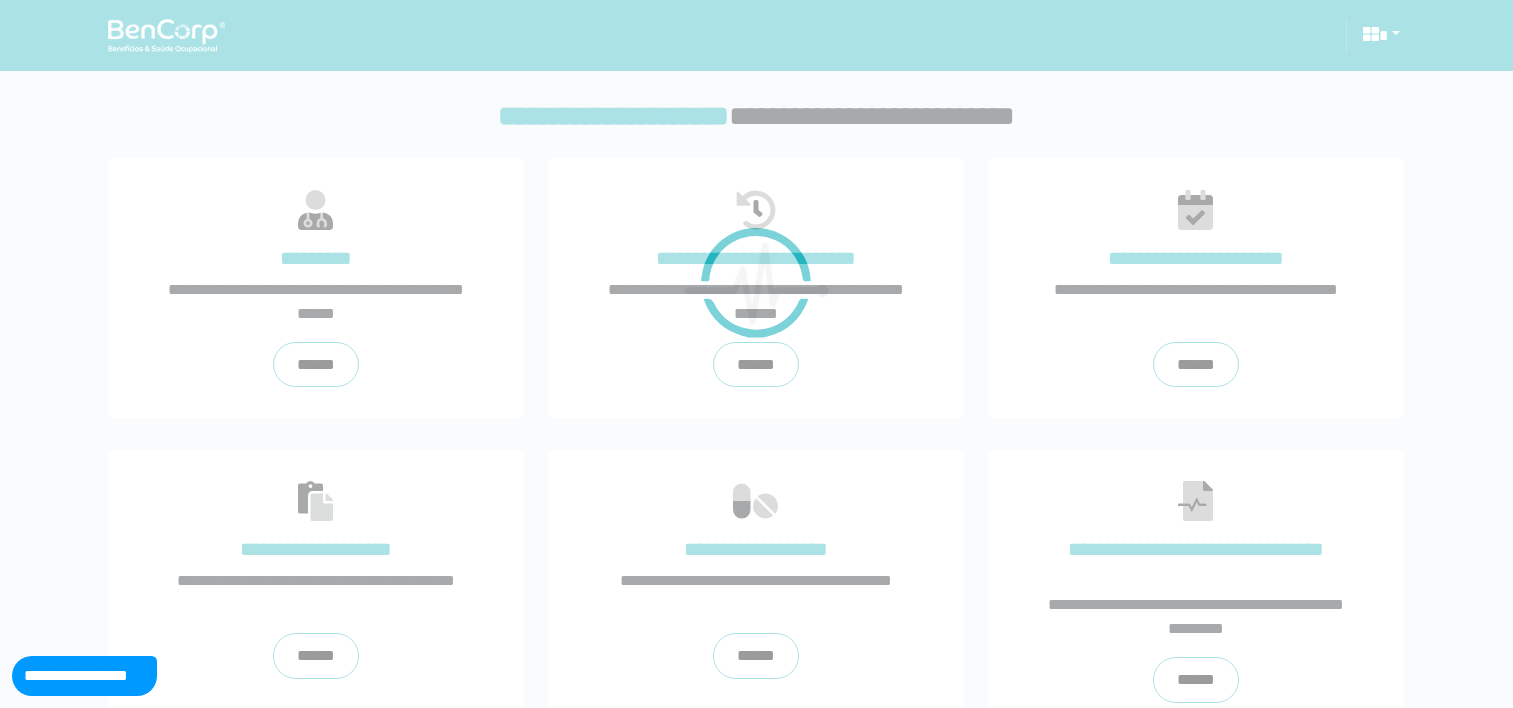 scroll, scrollTop: 0, scrollLeft: 0, axis: both 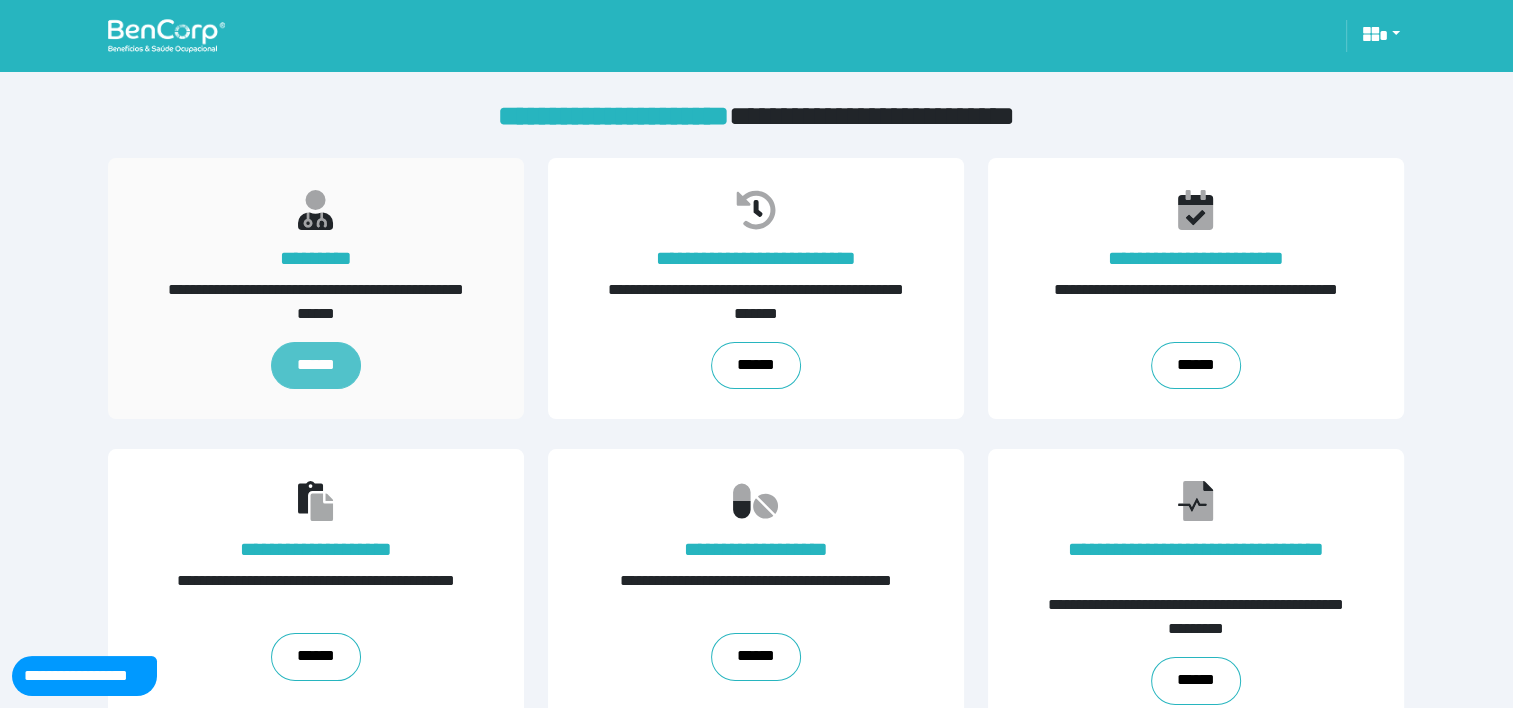 click on "******" at bounding box center (316, 366) 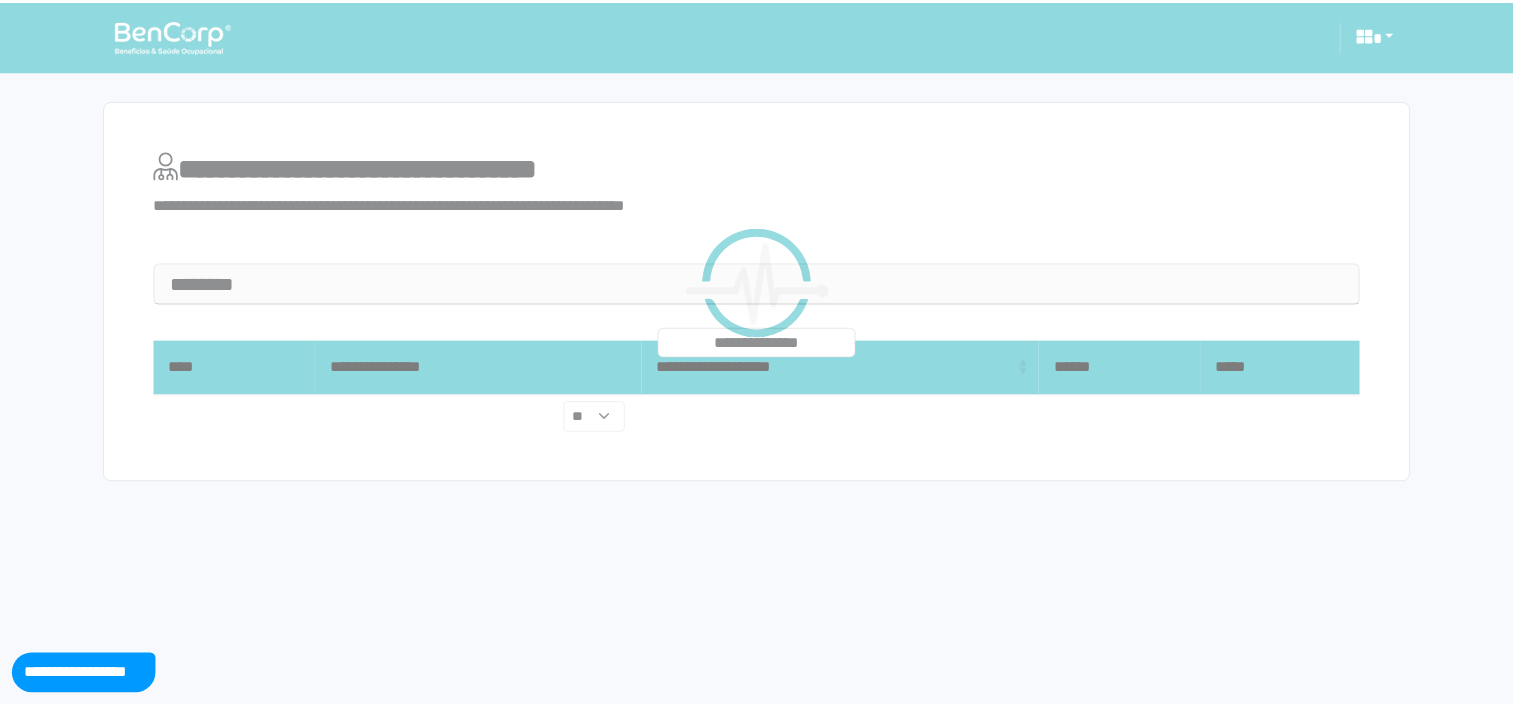 scroll, scrollTop: 0, scrollLeft: 0, axis: both 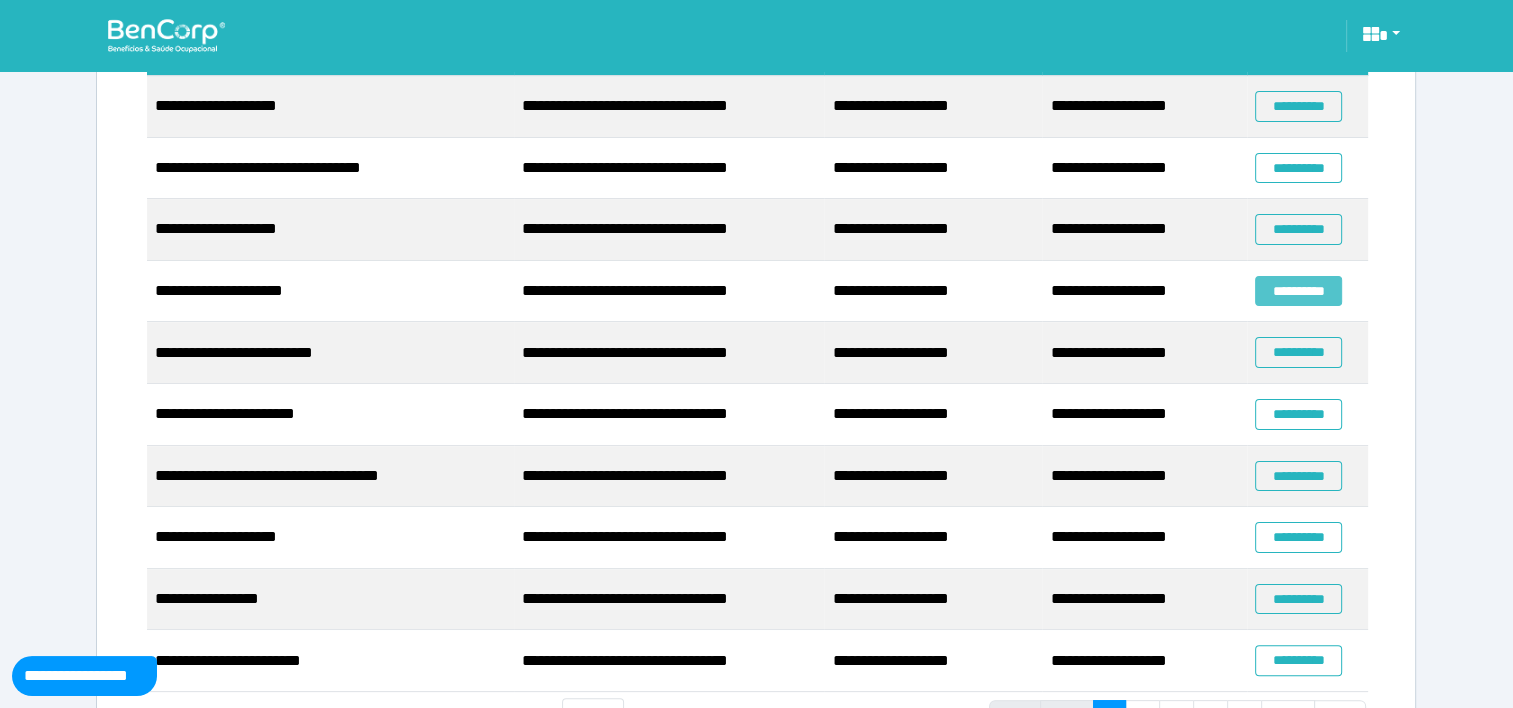 click on "**********" at bounding box center (1298, 291) 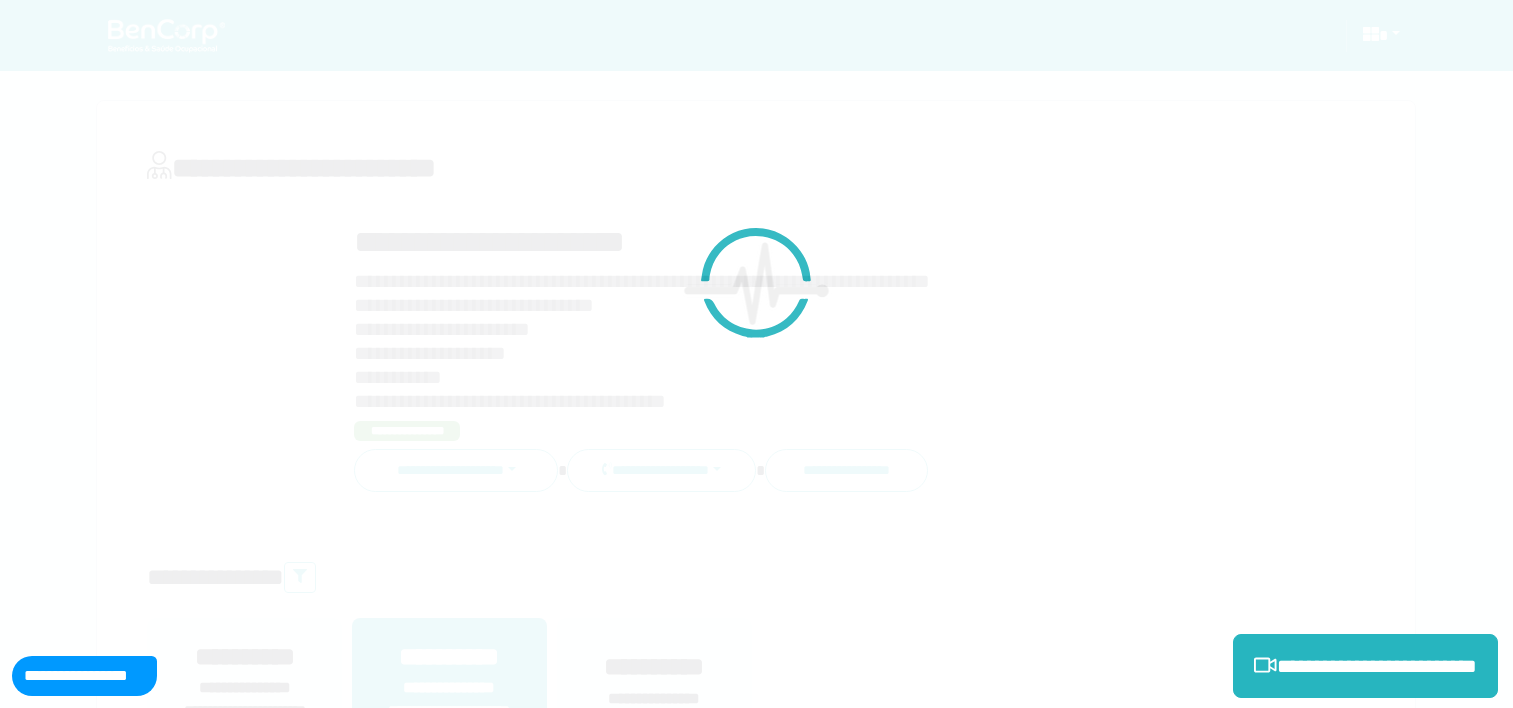 scroll, scrollTop: 0, scrollLeft: 0, axis: both 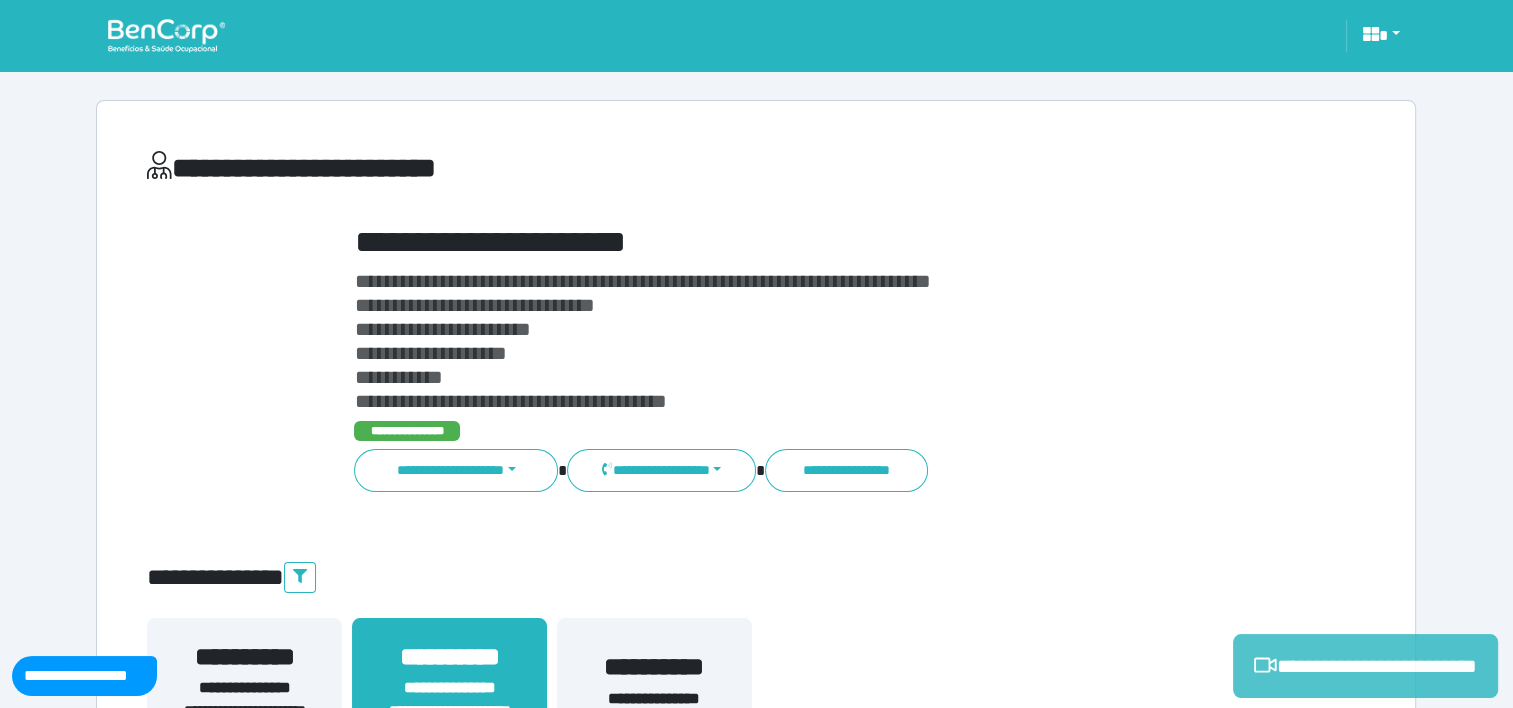 click on "**********" at bounding box center (1365, 666) 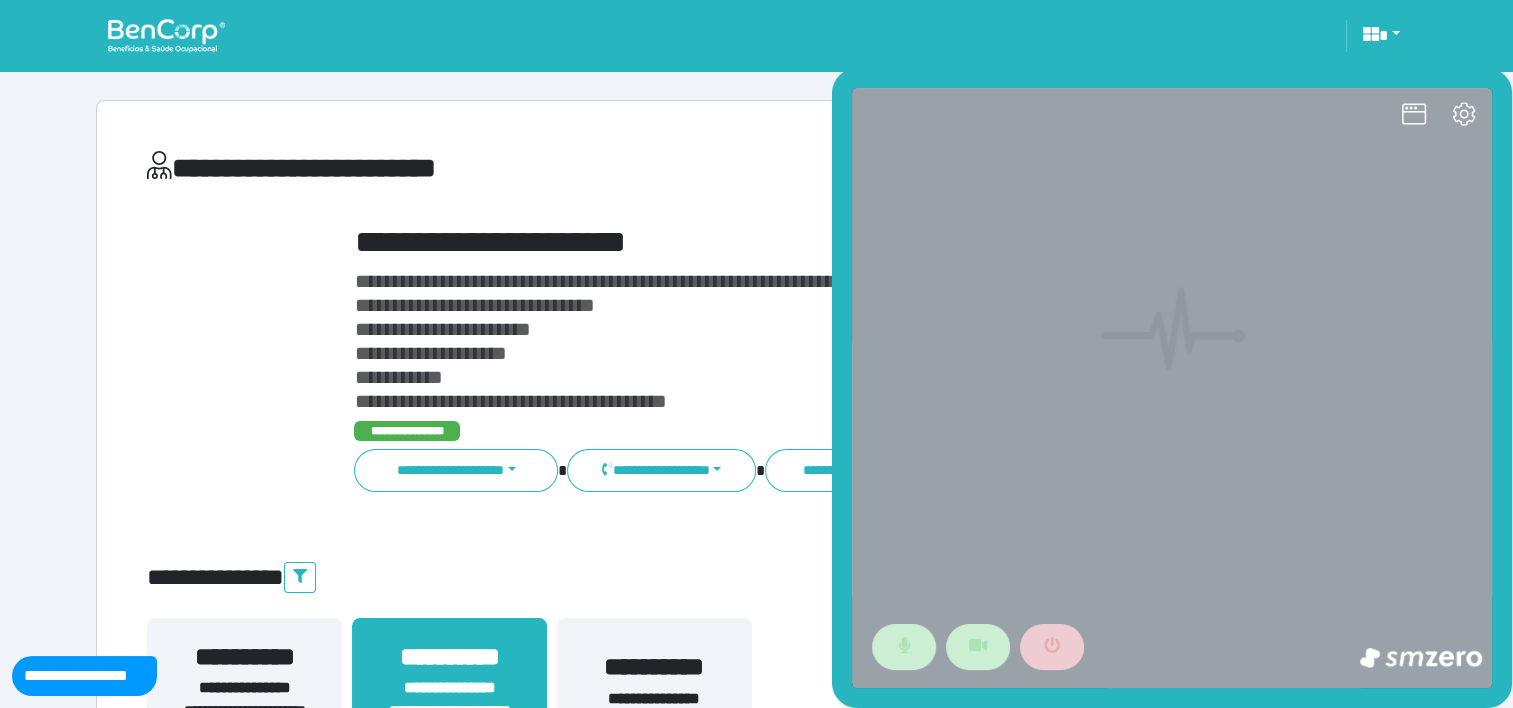 scroll, scrollTop: 0, scrollLeft: 0, axis: both 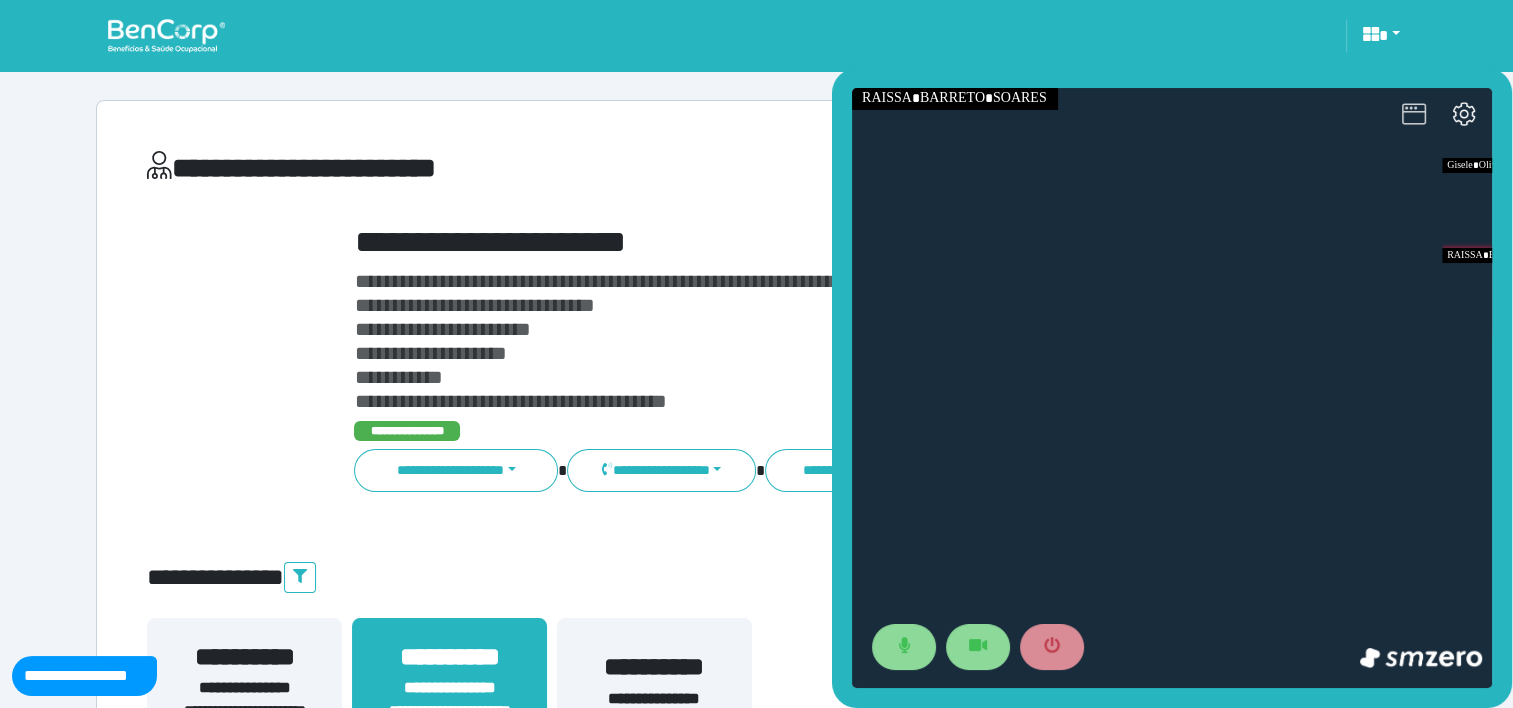 click 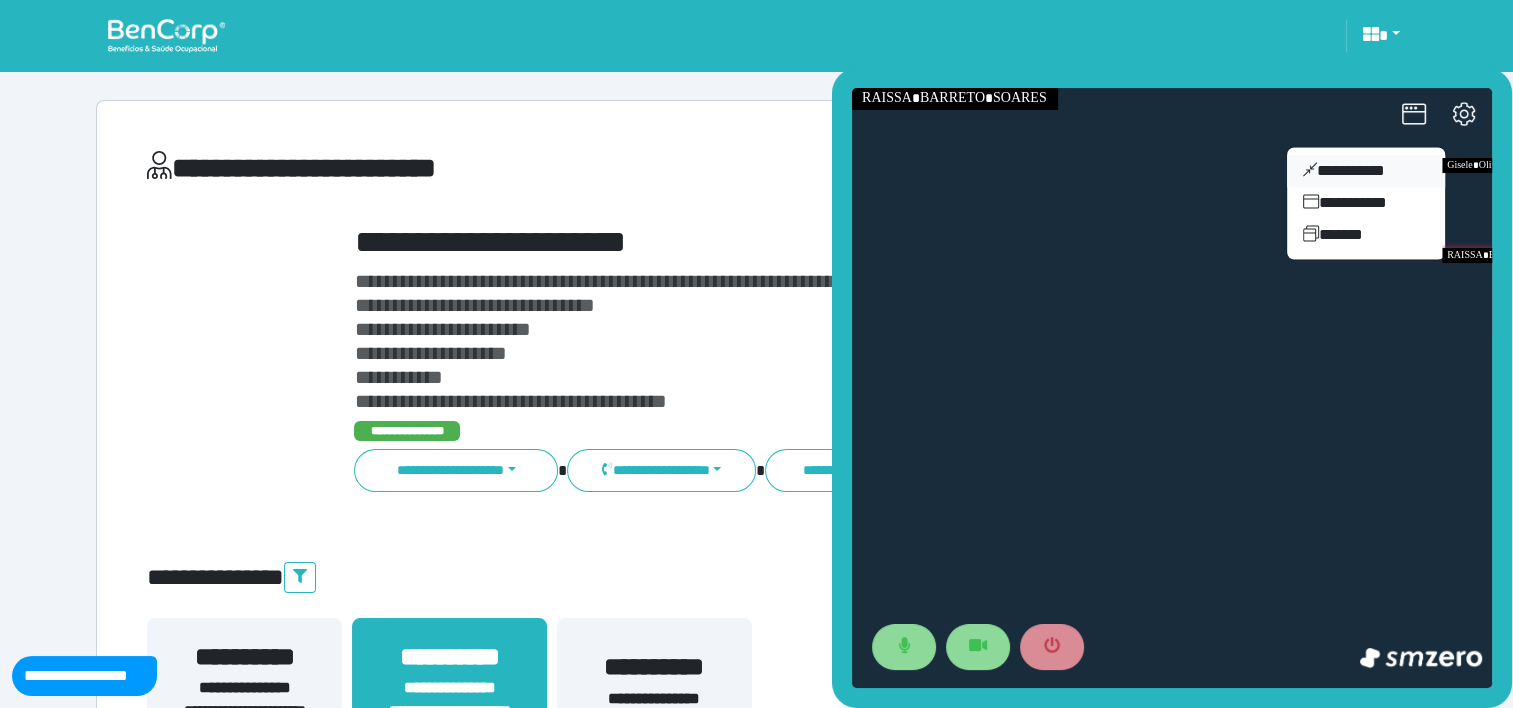 click on "**********" at bounding box center [1366, 171] 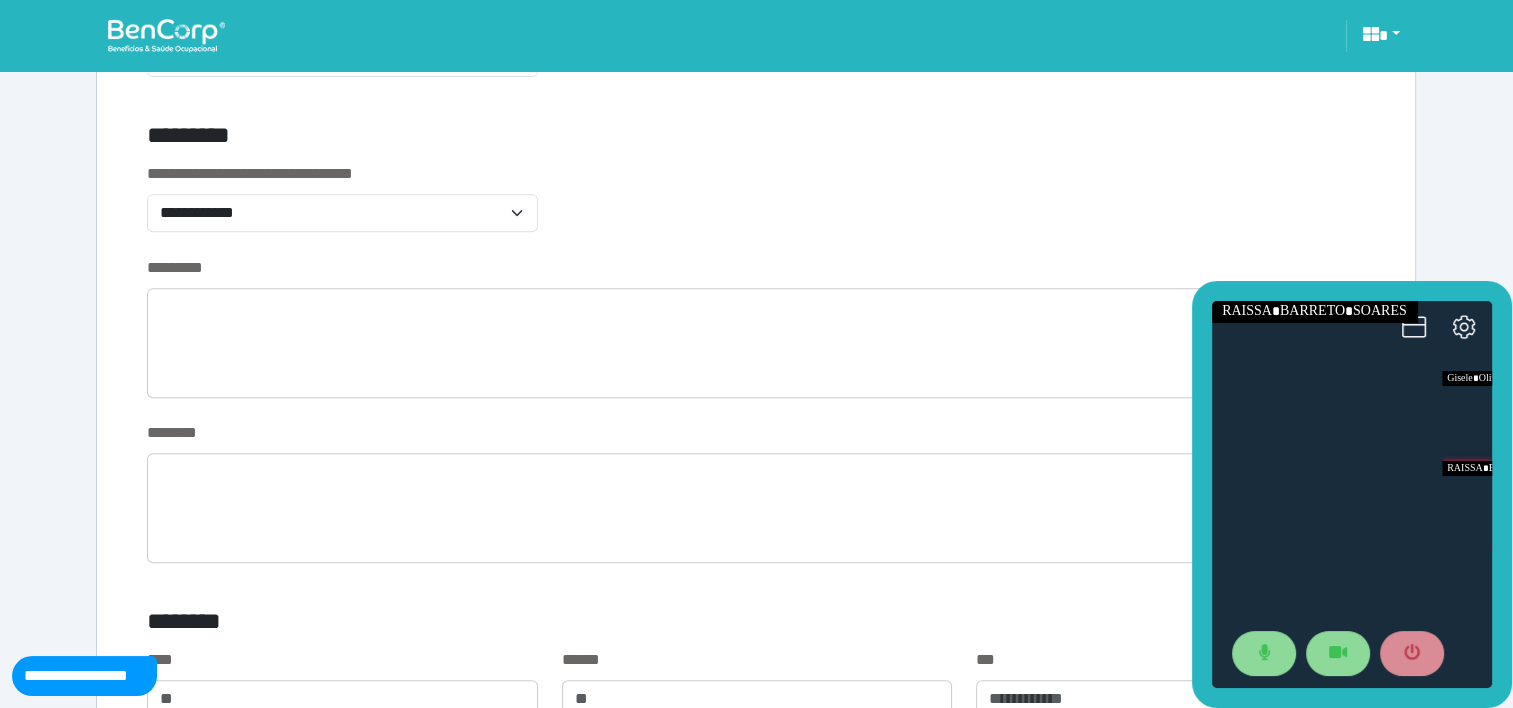 scroll, scrollTop: 0, scrollLeft: 0, axis: both 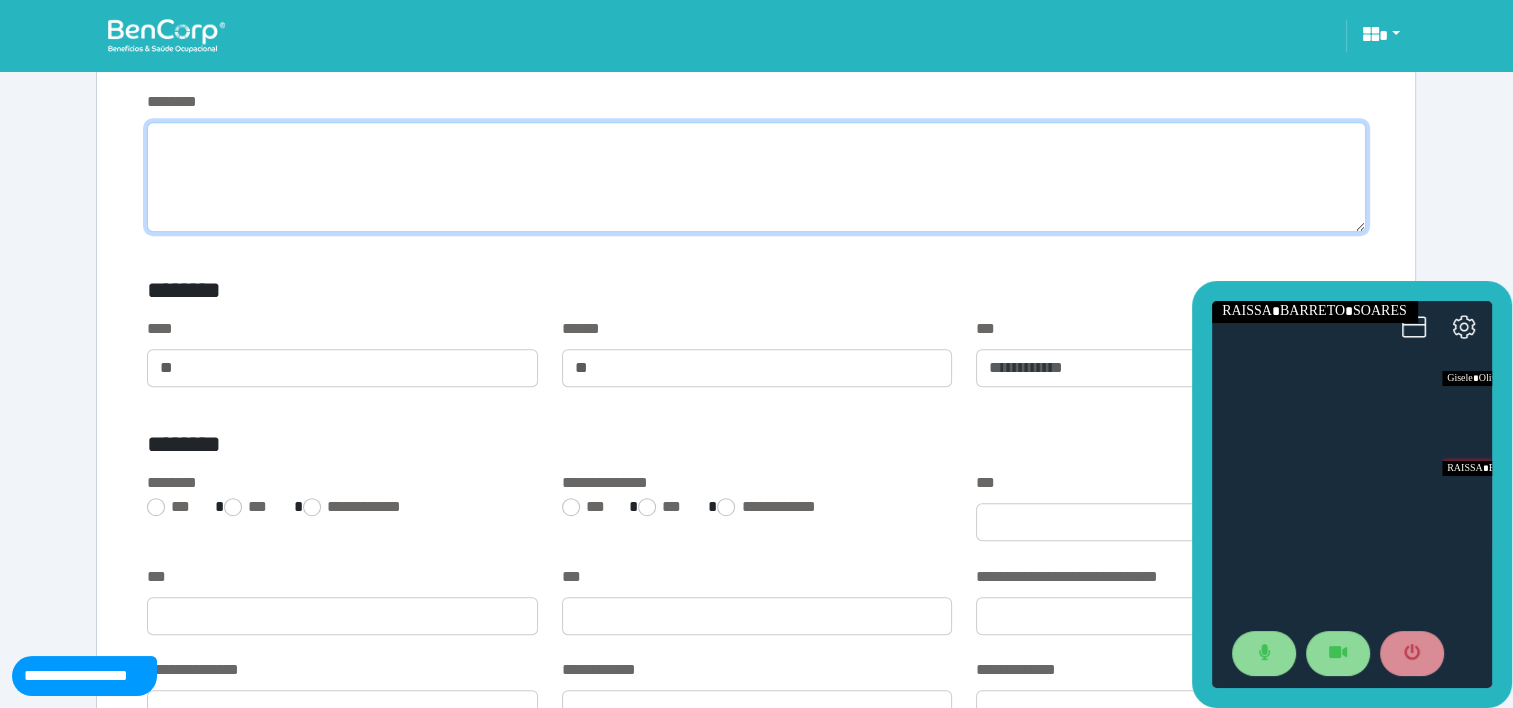 click at bounding box center (756, 177) 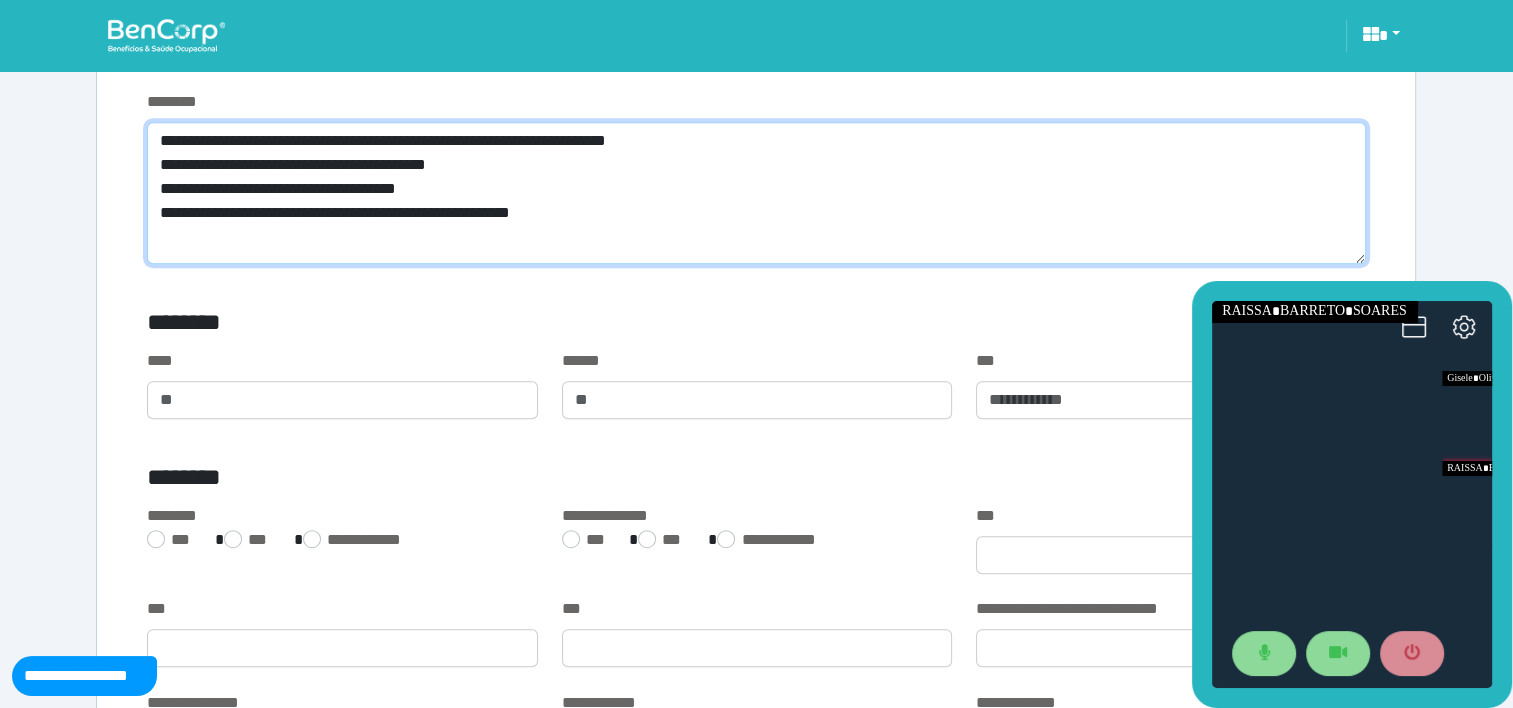 scroll, scrollTop: 0, scrollLeft: 0, axis: both 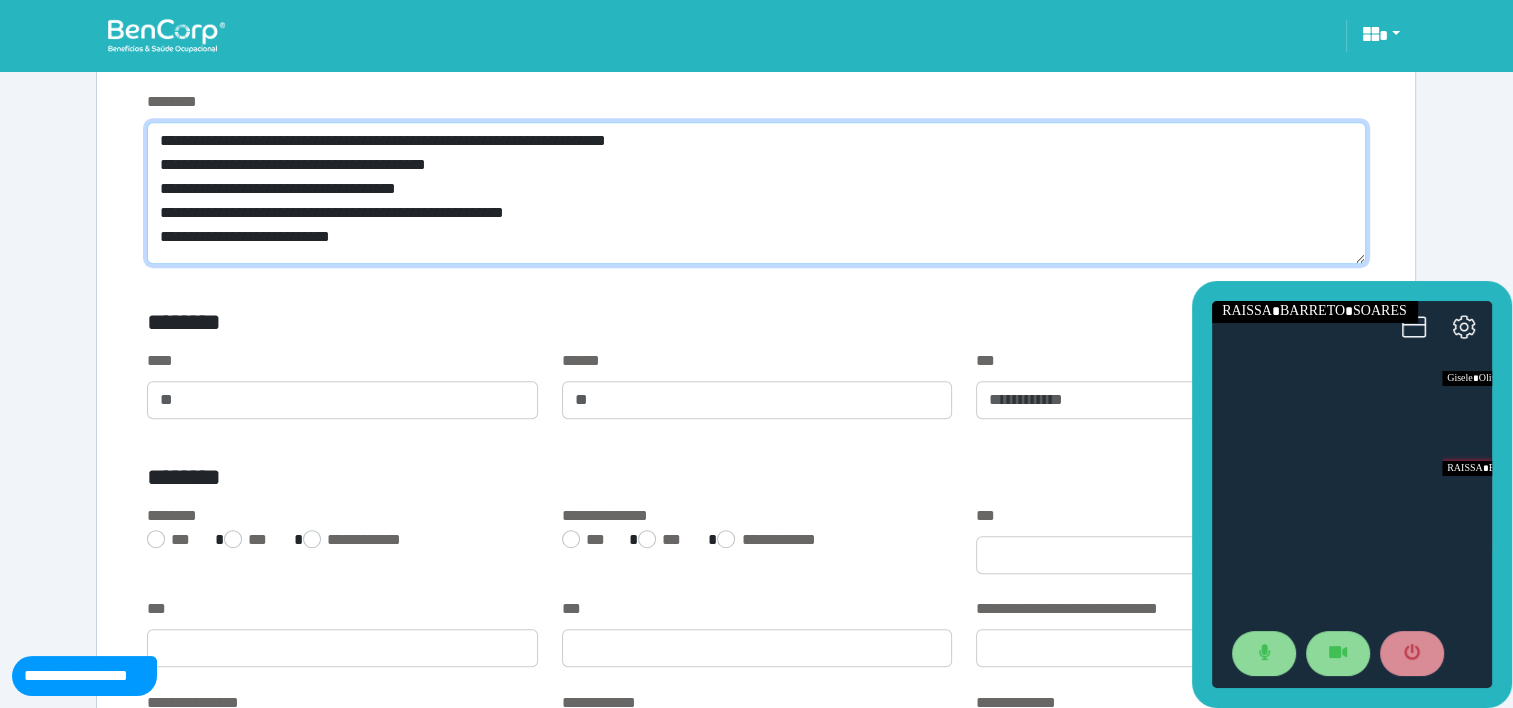 click on "**********" at bounding box center [756, 193] 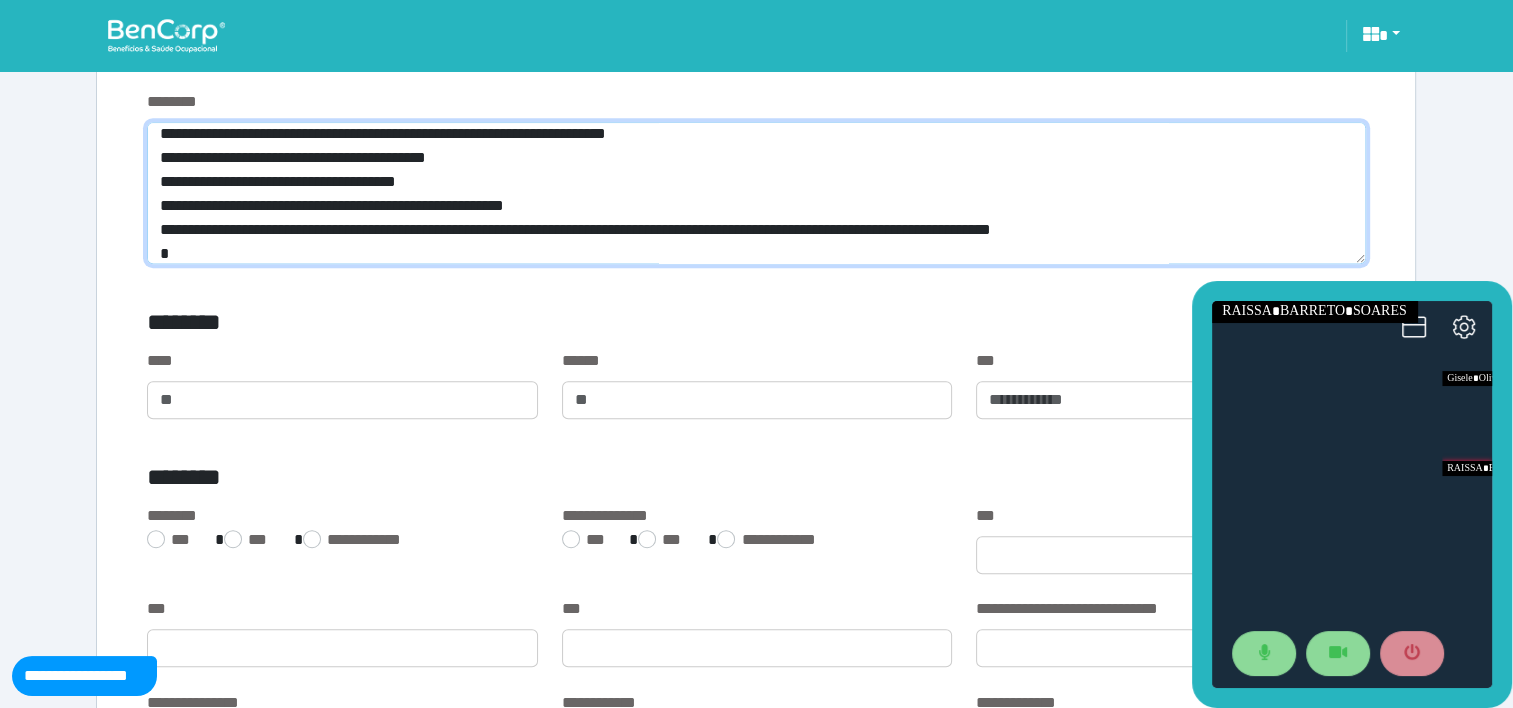 scroll, scrollTop: 0, scrollLeft: 0, axis: both 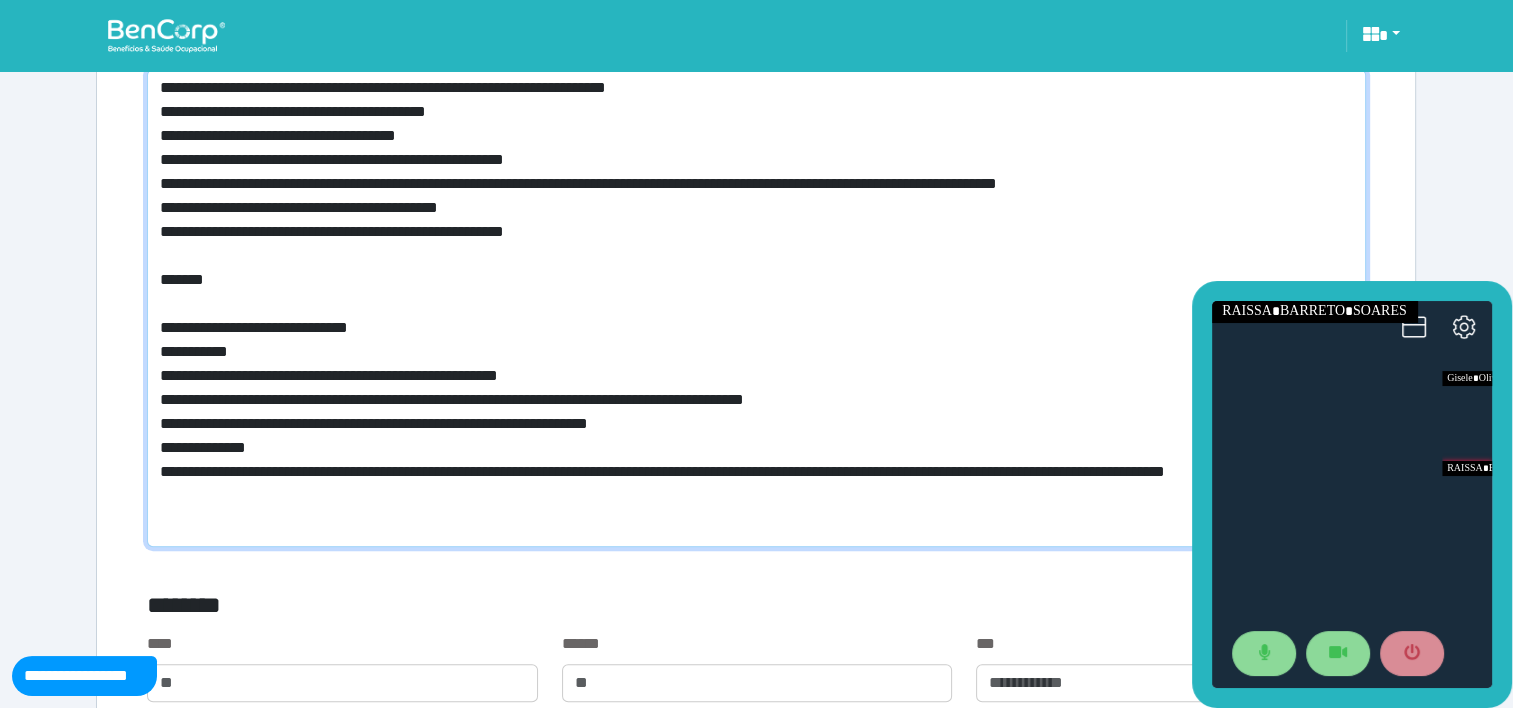 click on "**********" at bounding box center [756, 308] 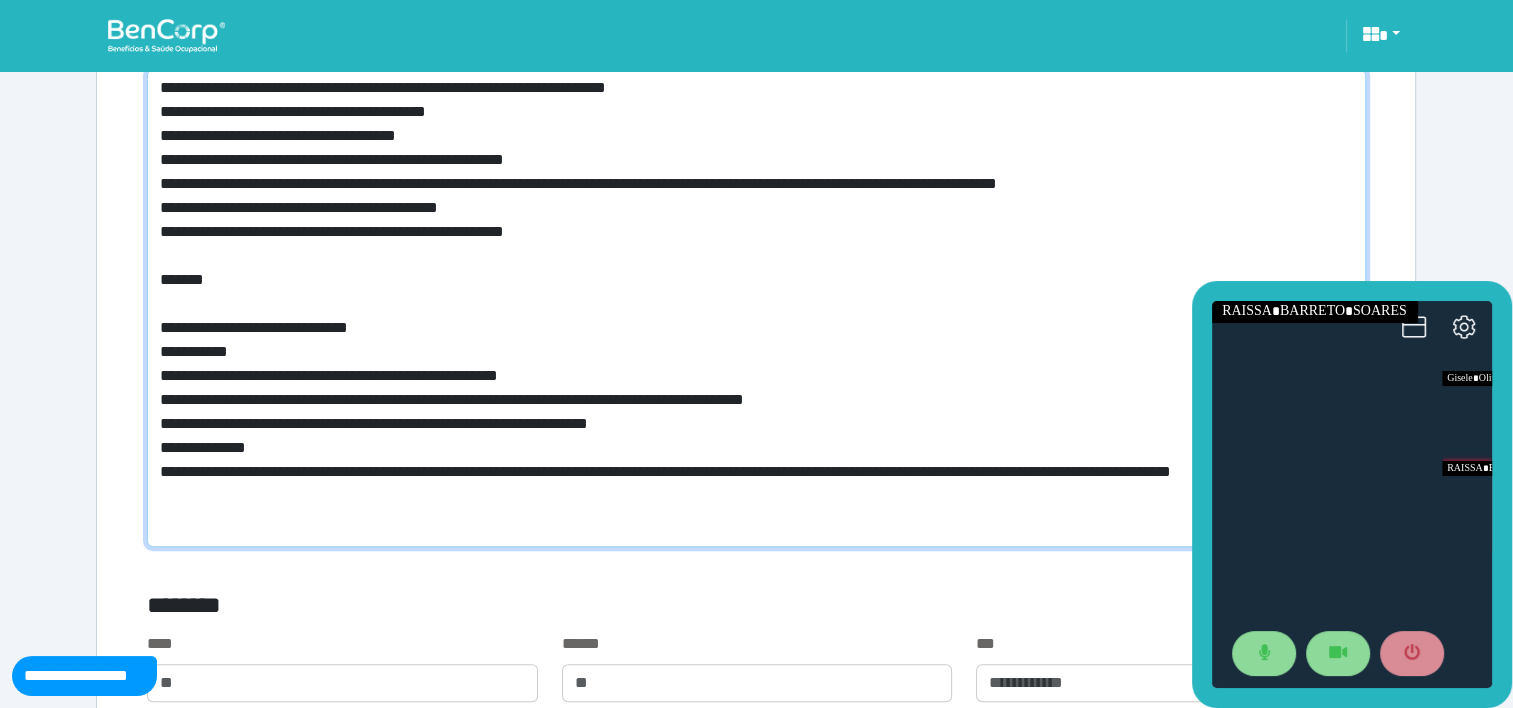 drag, startPoint x: 275, startPoint y: 496, endPoint x: 275, endPoint y: 508, distance: 12 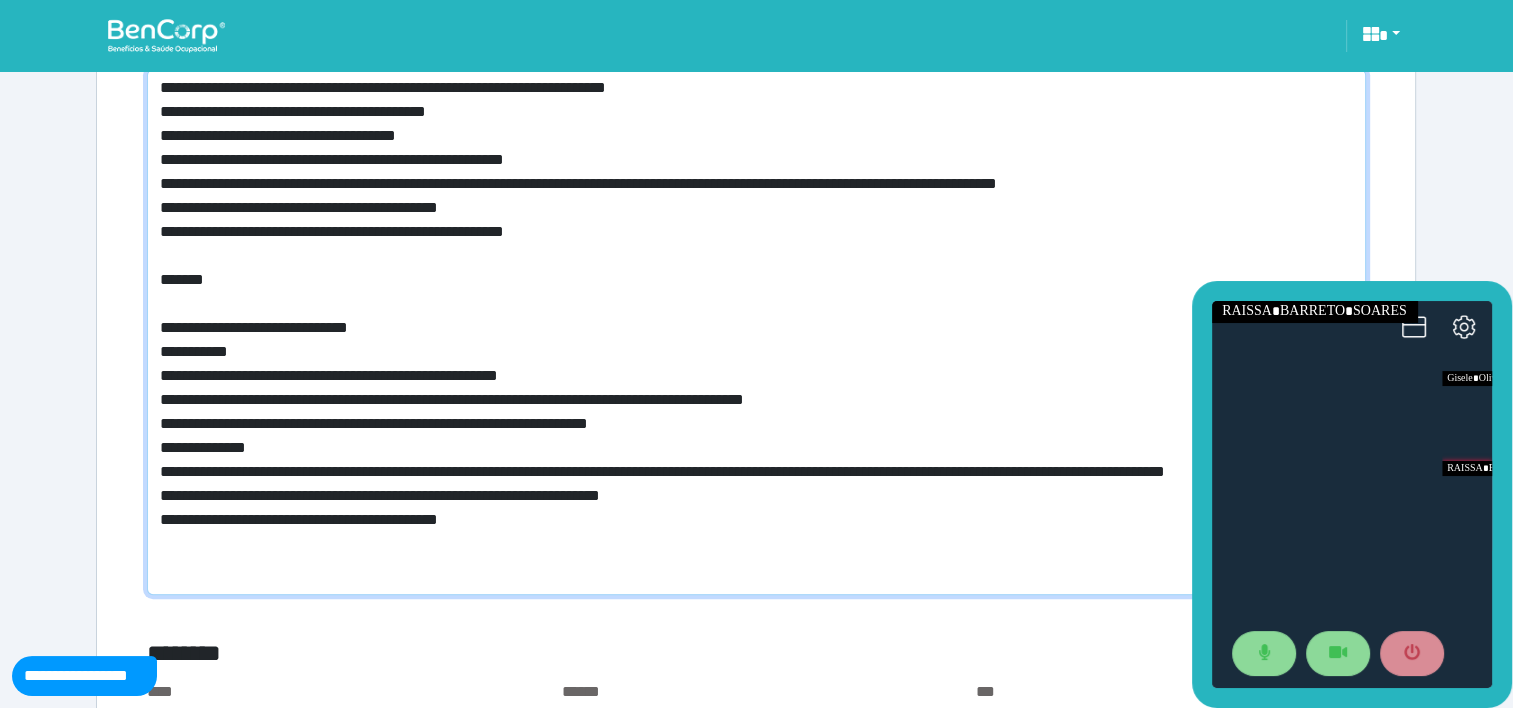 scroll, scrollTop: 0, scrollLeft: 0, axis: both 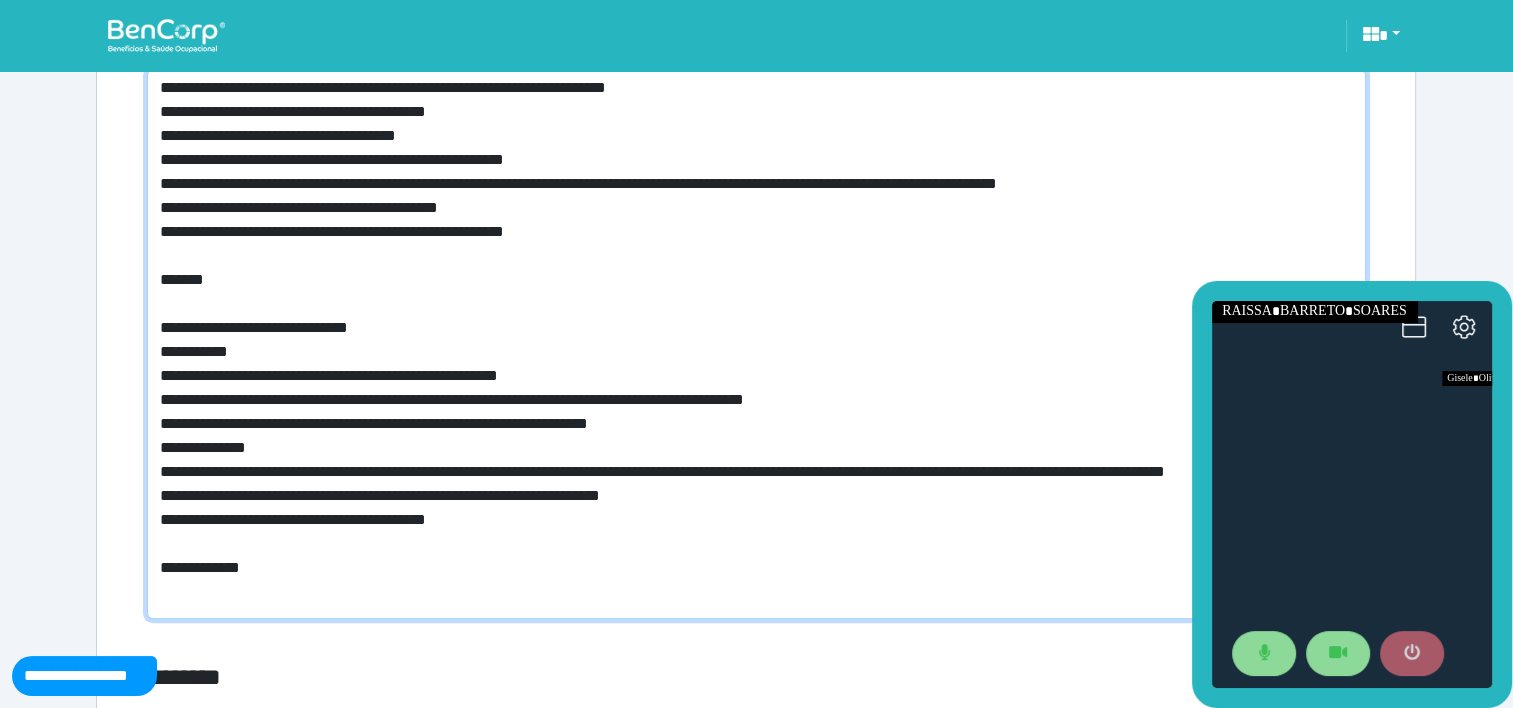 type on "**********" 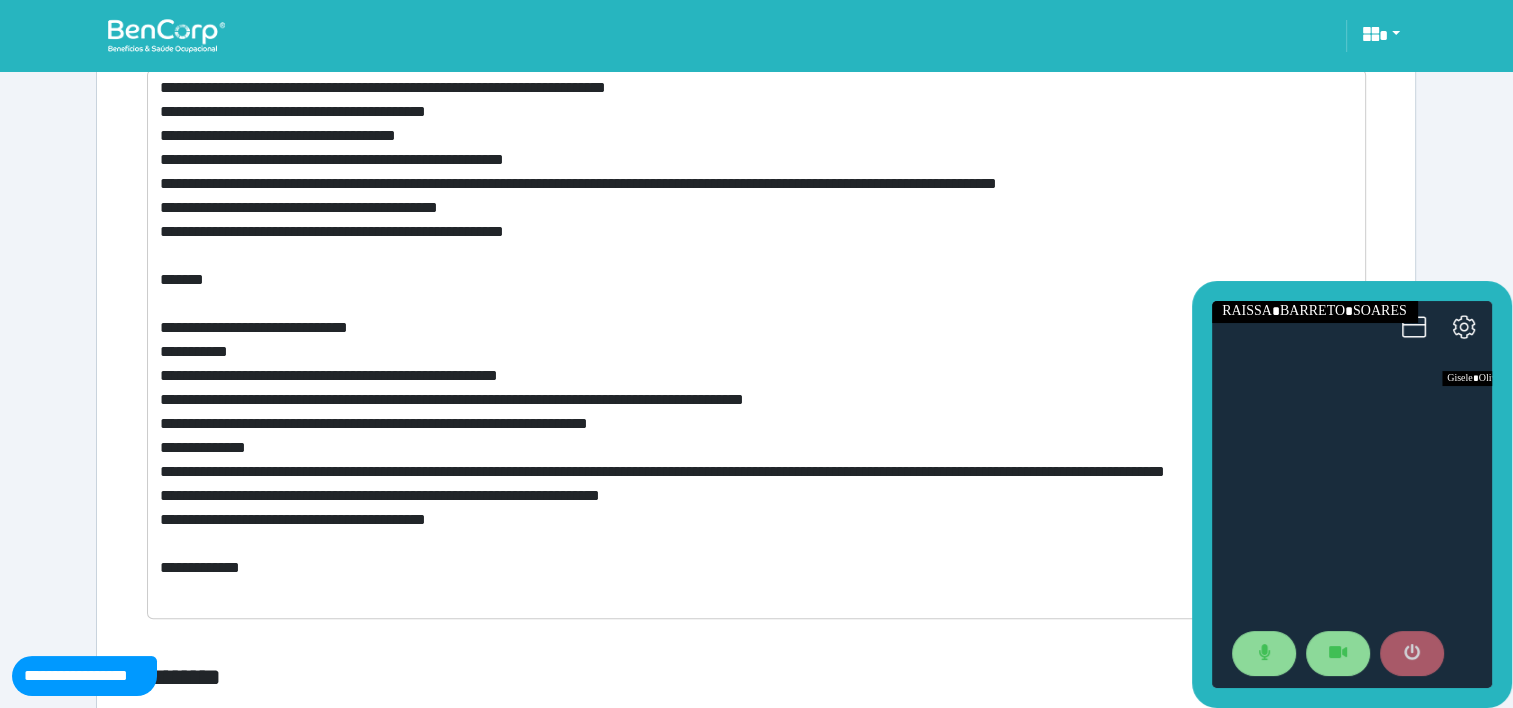 click 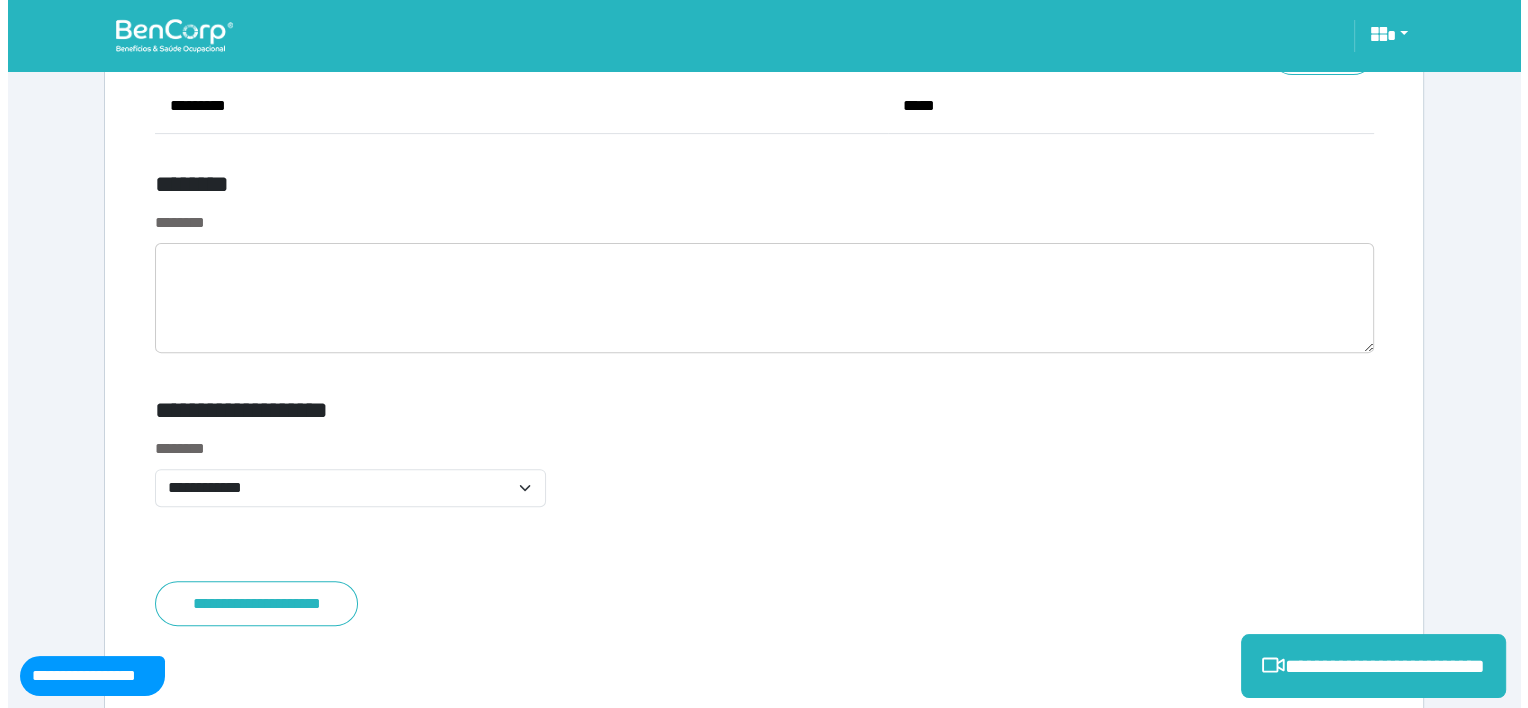 scroll, scrollTop: 8302, scrollLeft: 0, axis: vertical 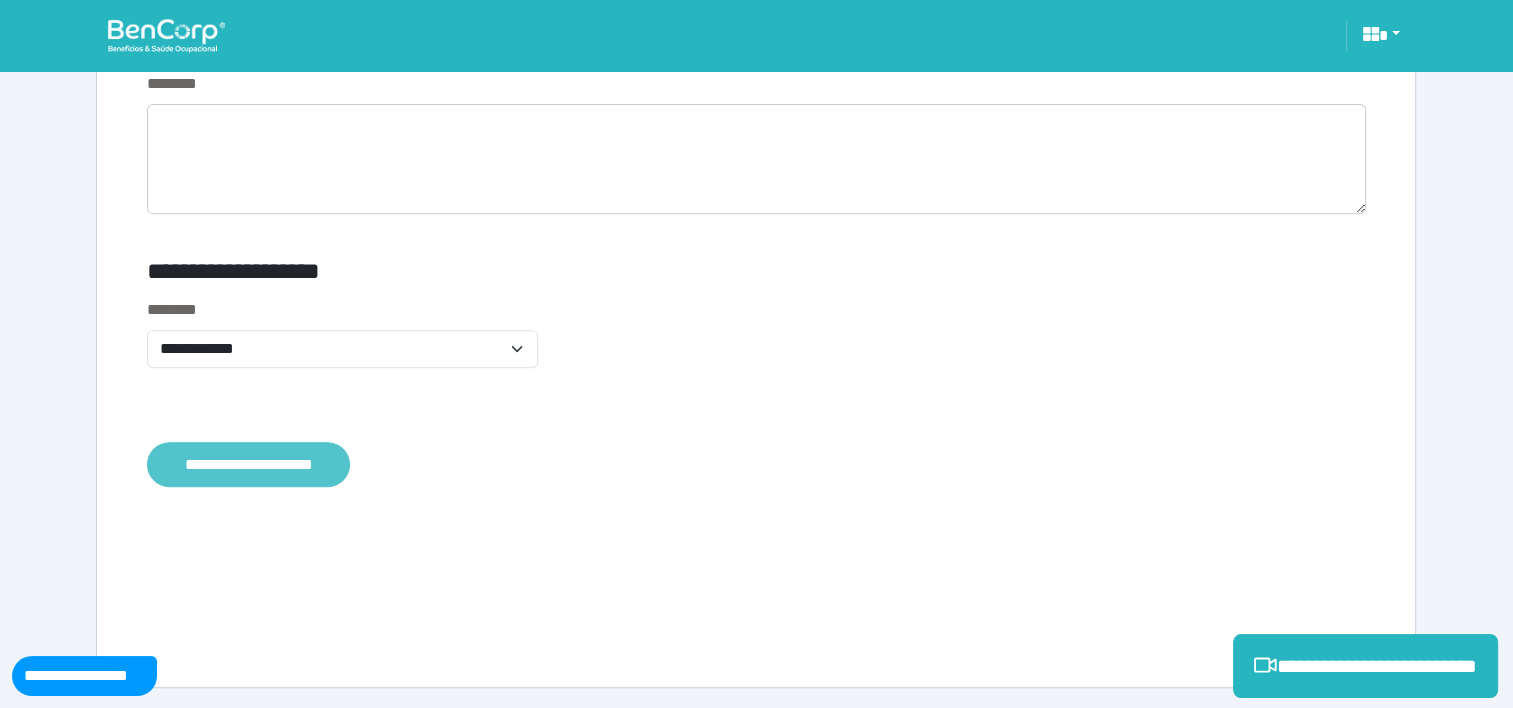 click on "**********" at bounding box center (248, 465) 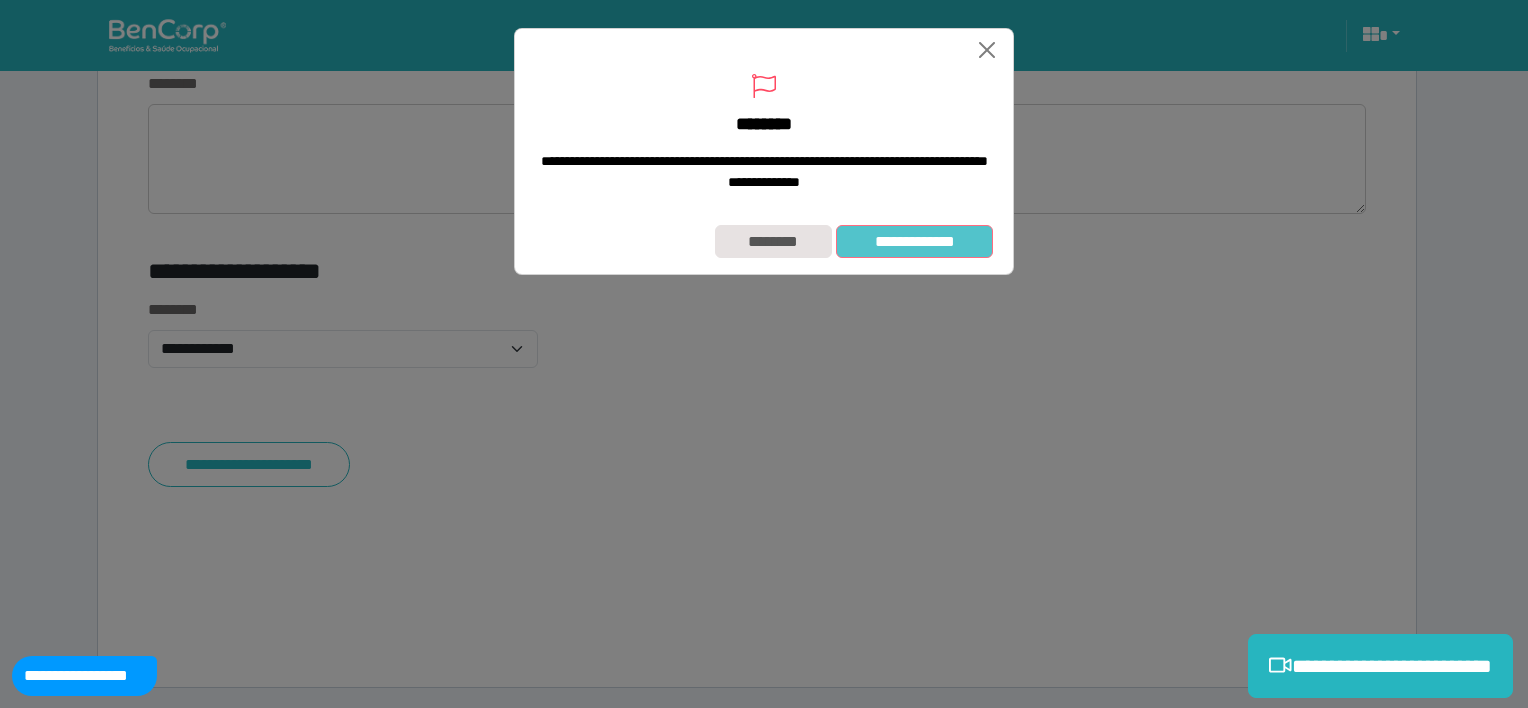 click on "**********" at bounding box center [914, 242] 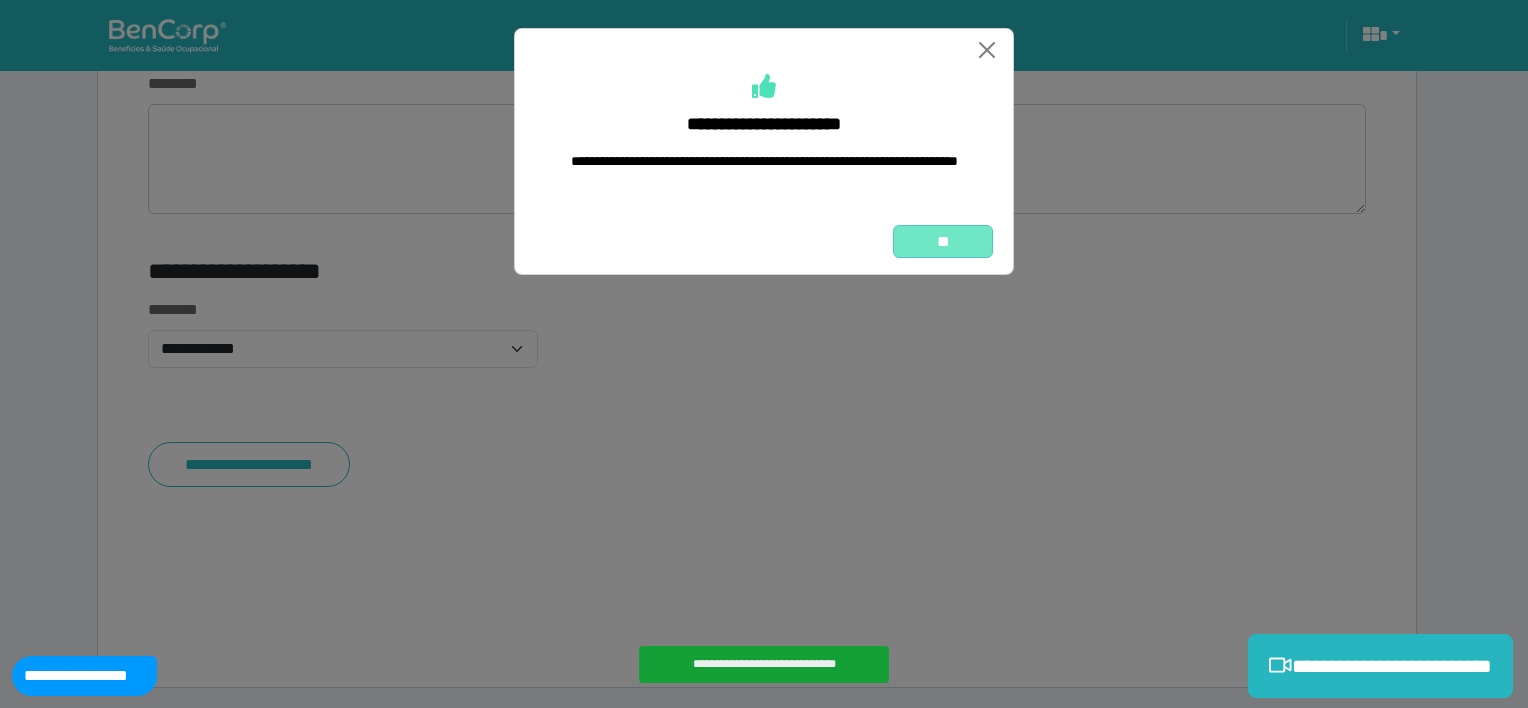 click on "**" at bounding box center (943, 242) 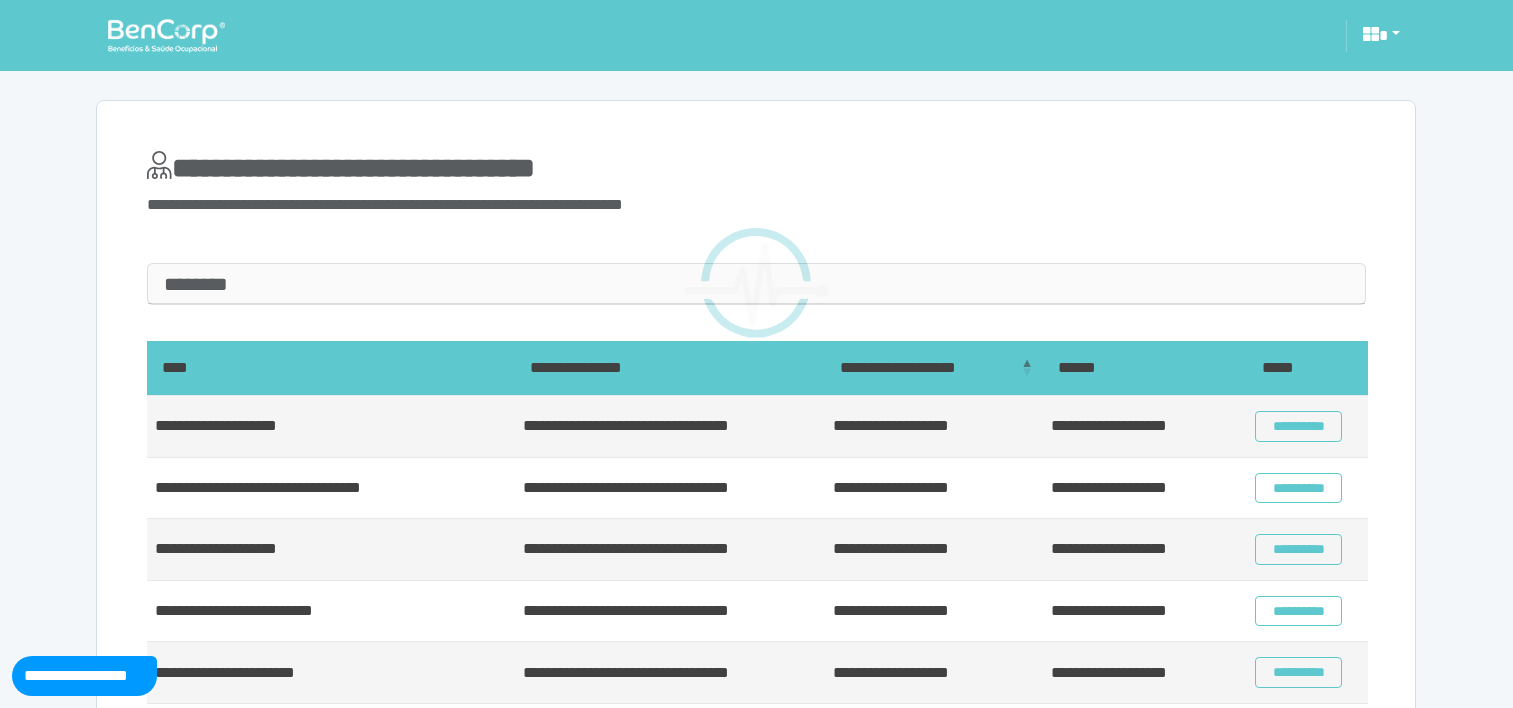 scroll, scrollTop: 0, scrollLeft: 0, axis: both 